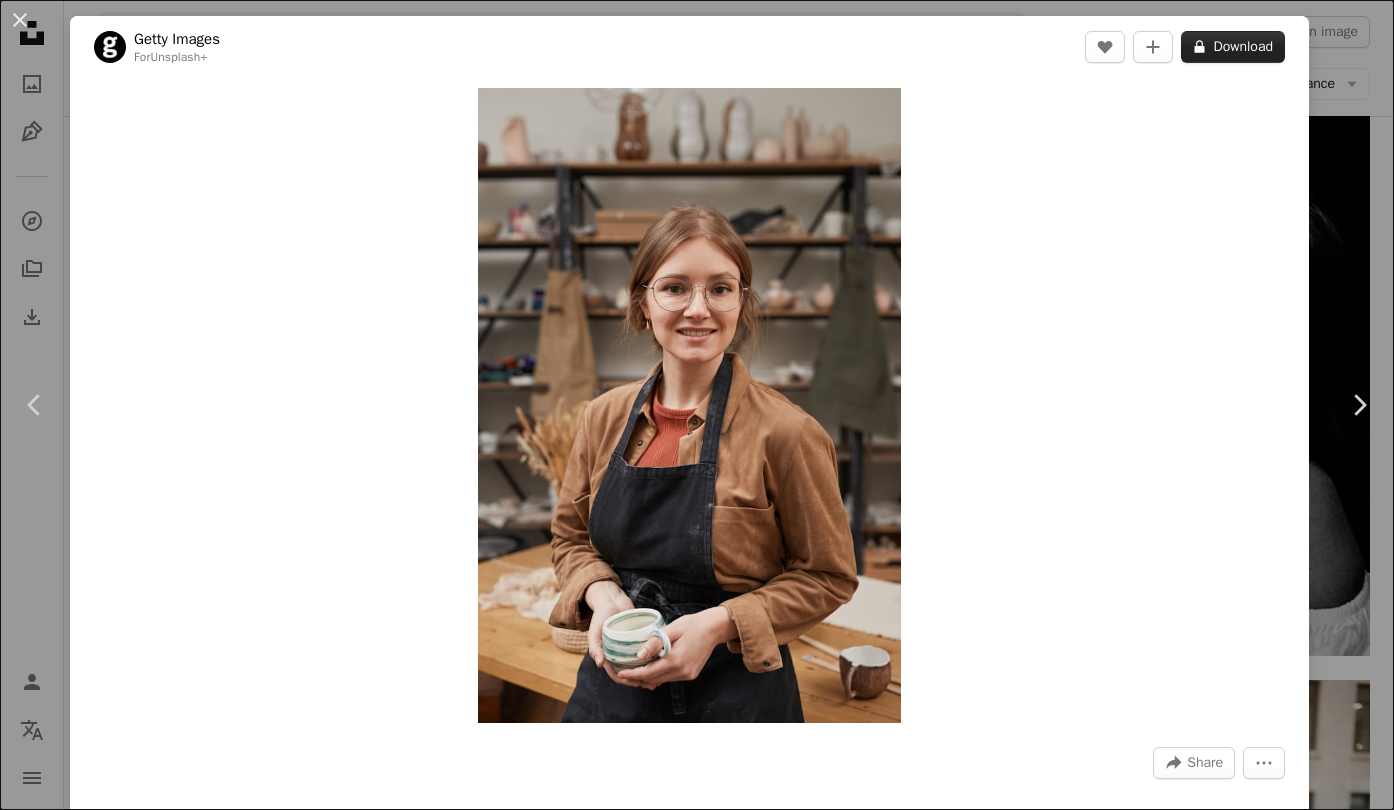 scroll, scrollTop: 15542, scrollLeft: 0, axis: vertical 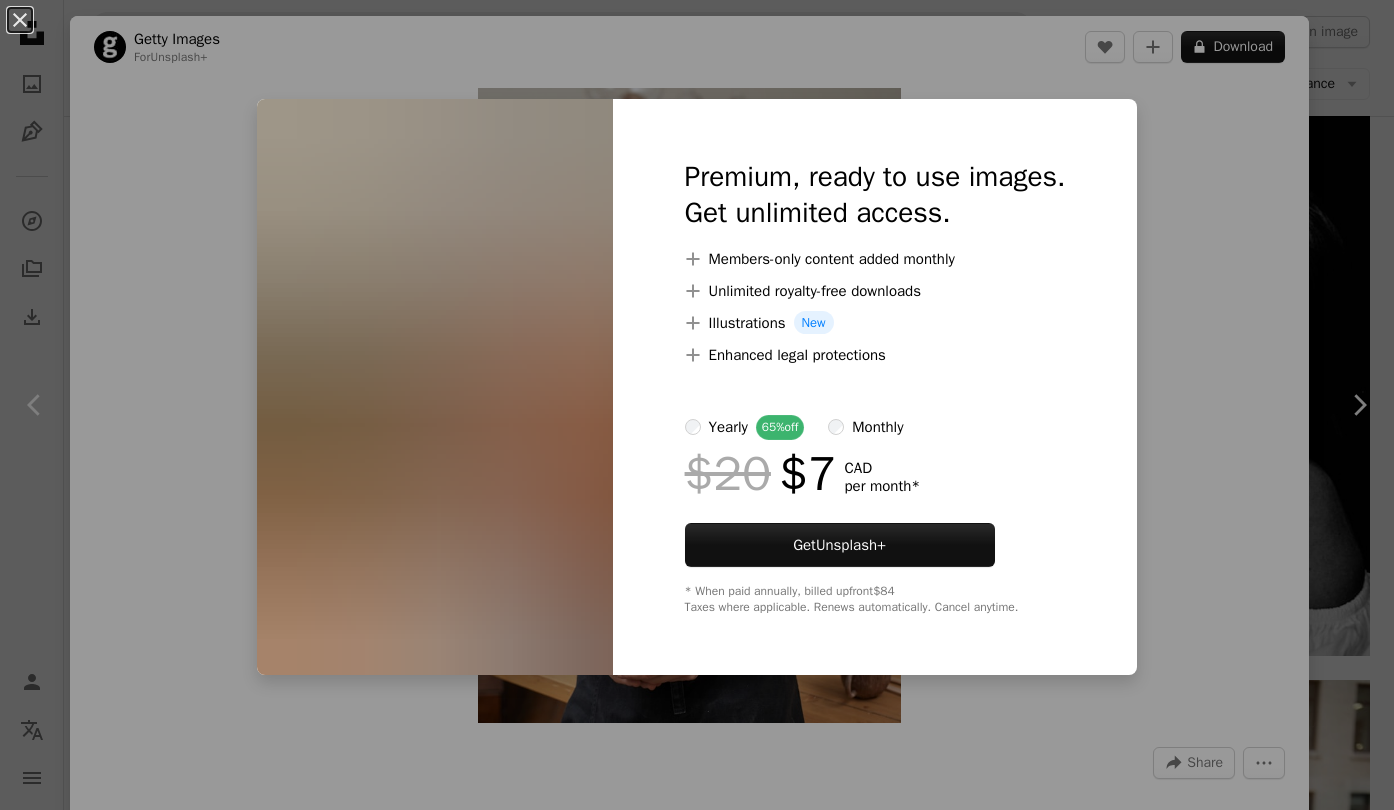 click on "An X shape Premium, ready to use images. Get unlimited access. A plus sign Members-only content added monthly A plus sign Unlimited royalty-free downloads A plus sign Illustrations  New A plus sign Enhanced legal protections yearly 65%  off monthly $20   $7 CAD per month * Get  Unsplash+ * When paid annually, billed upfront  $84 Taxes where applicable. Renews automatically. Cancel anytime." at bounding box center [697, 405] 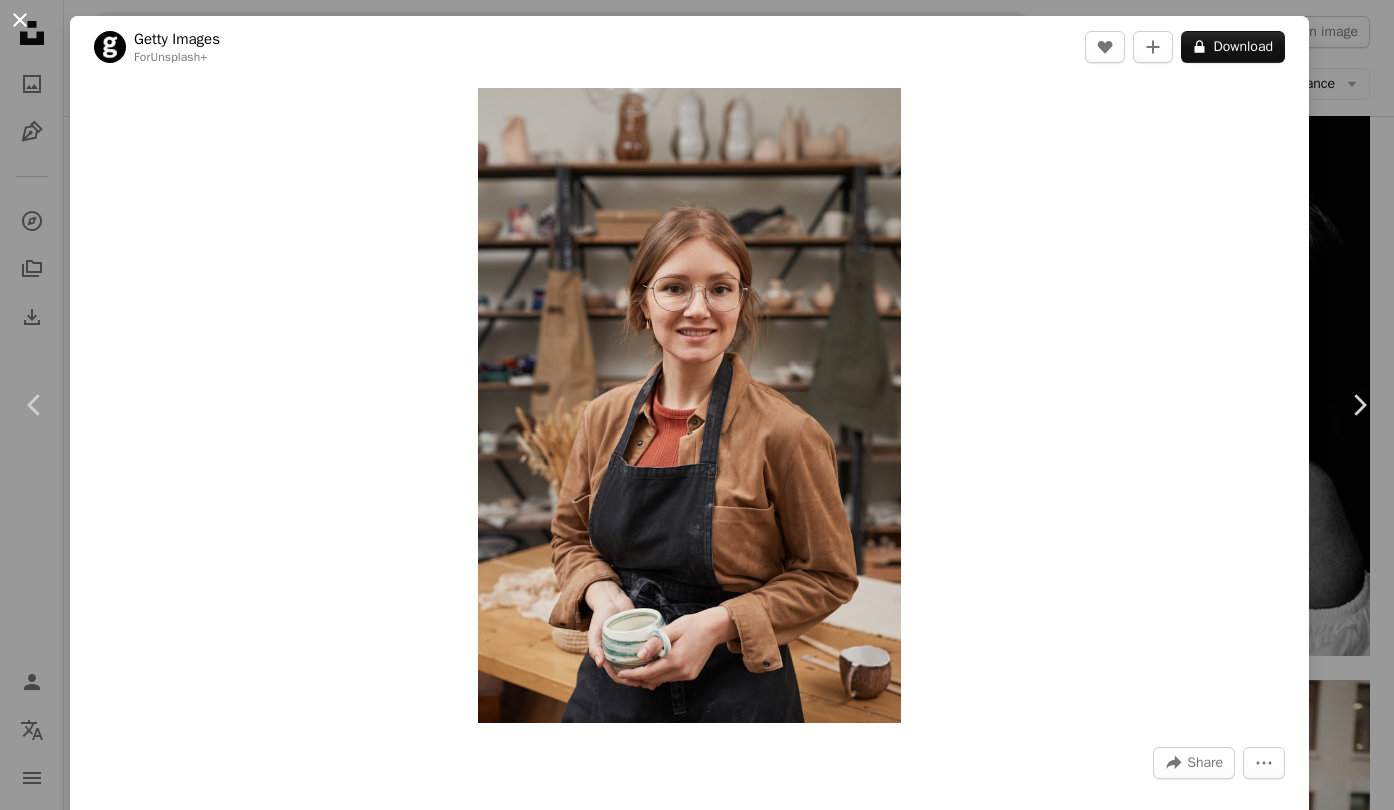 click on "An X shape" at bounding box center [20, 20] 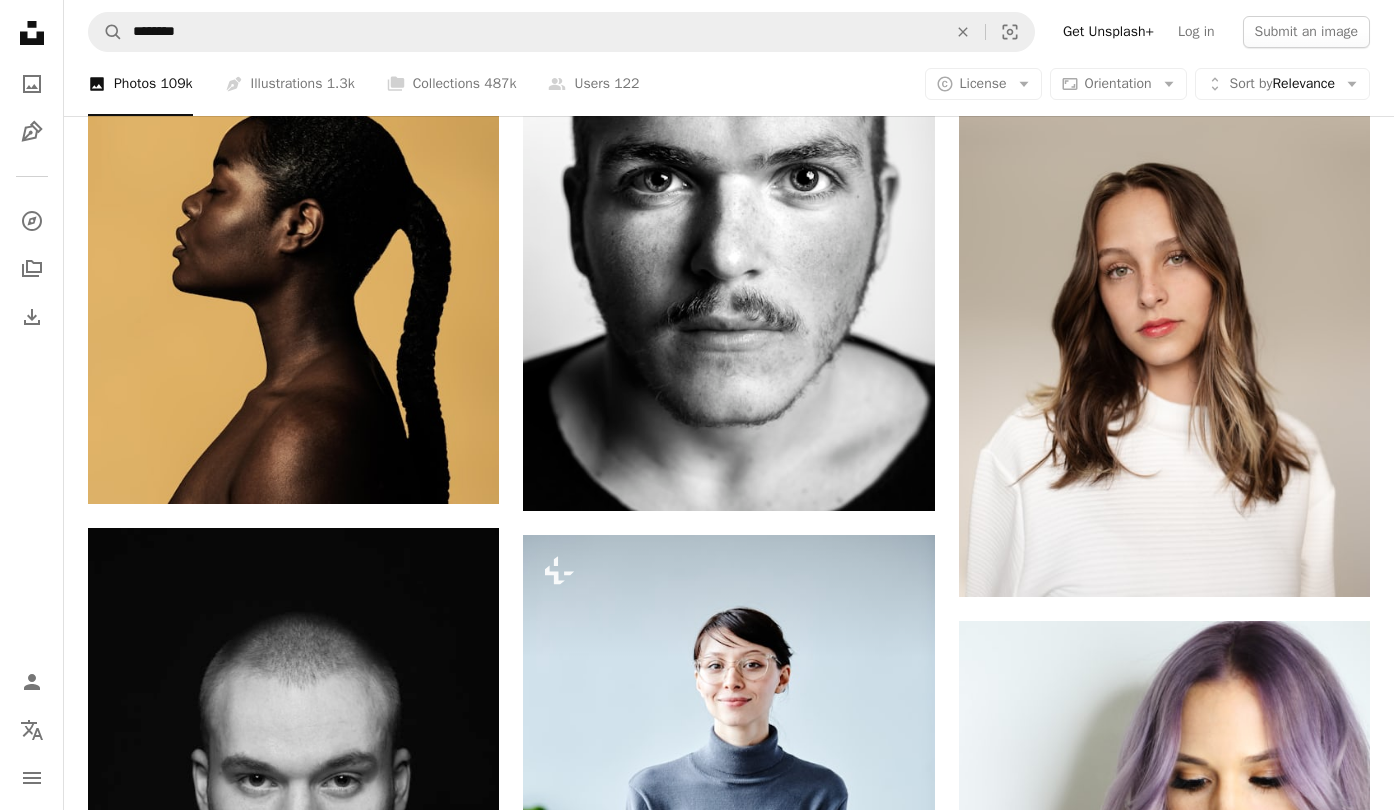 scroll, scrollTop: 16881, scrollLeft: 0, axis: vertical 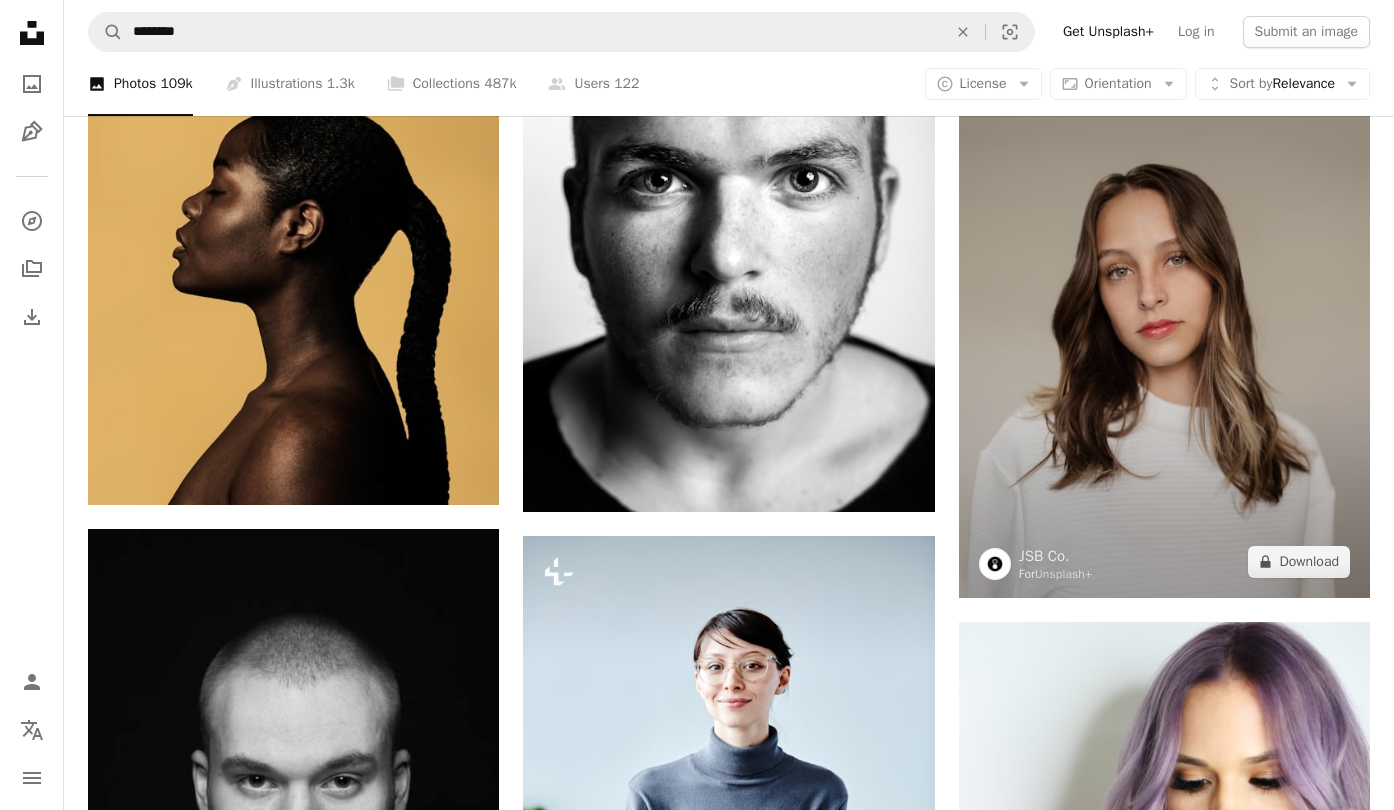 click at bounding box center (1164, 289) 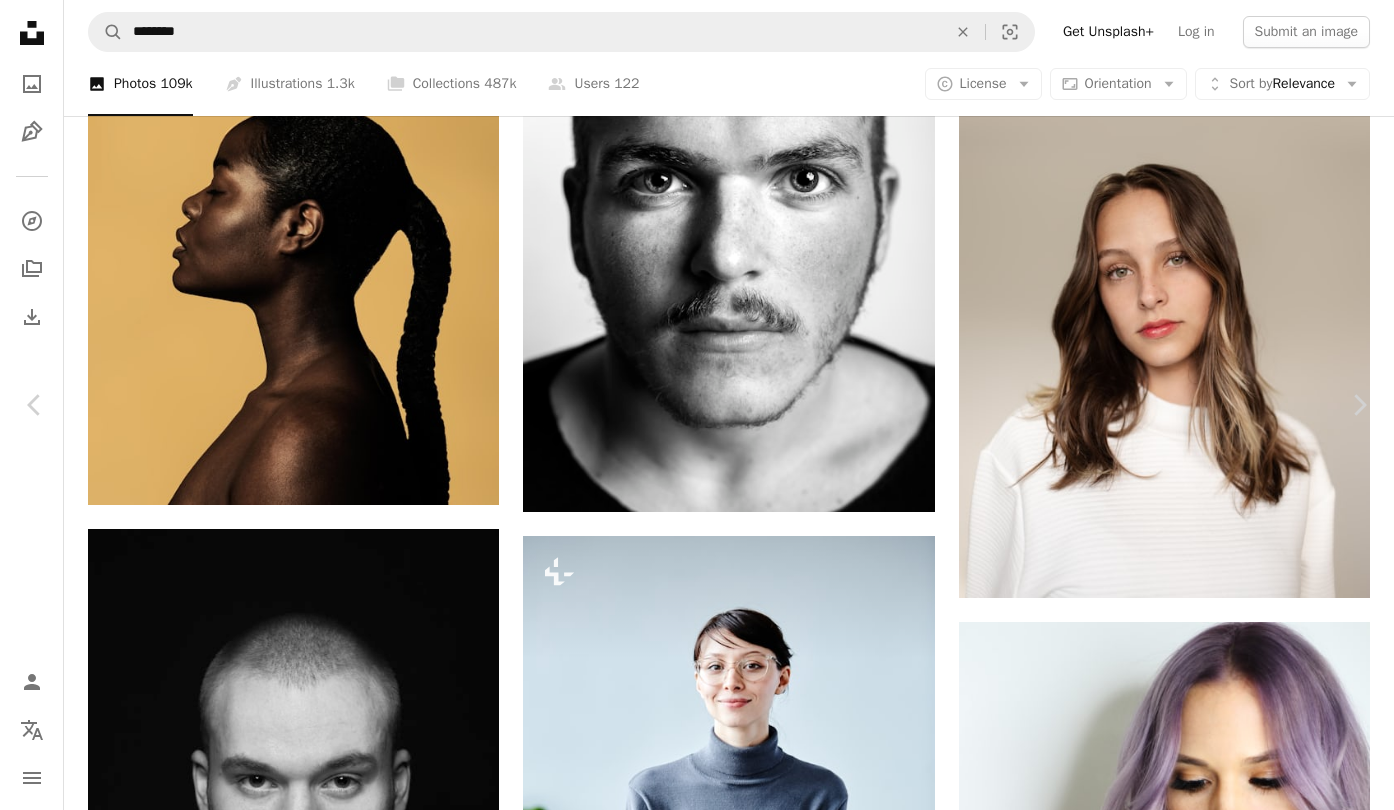 click on "An X shape" at bounding box center [20, 20] 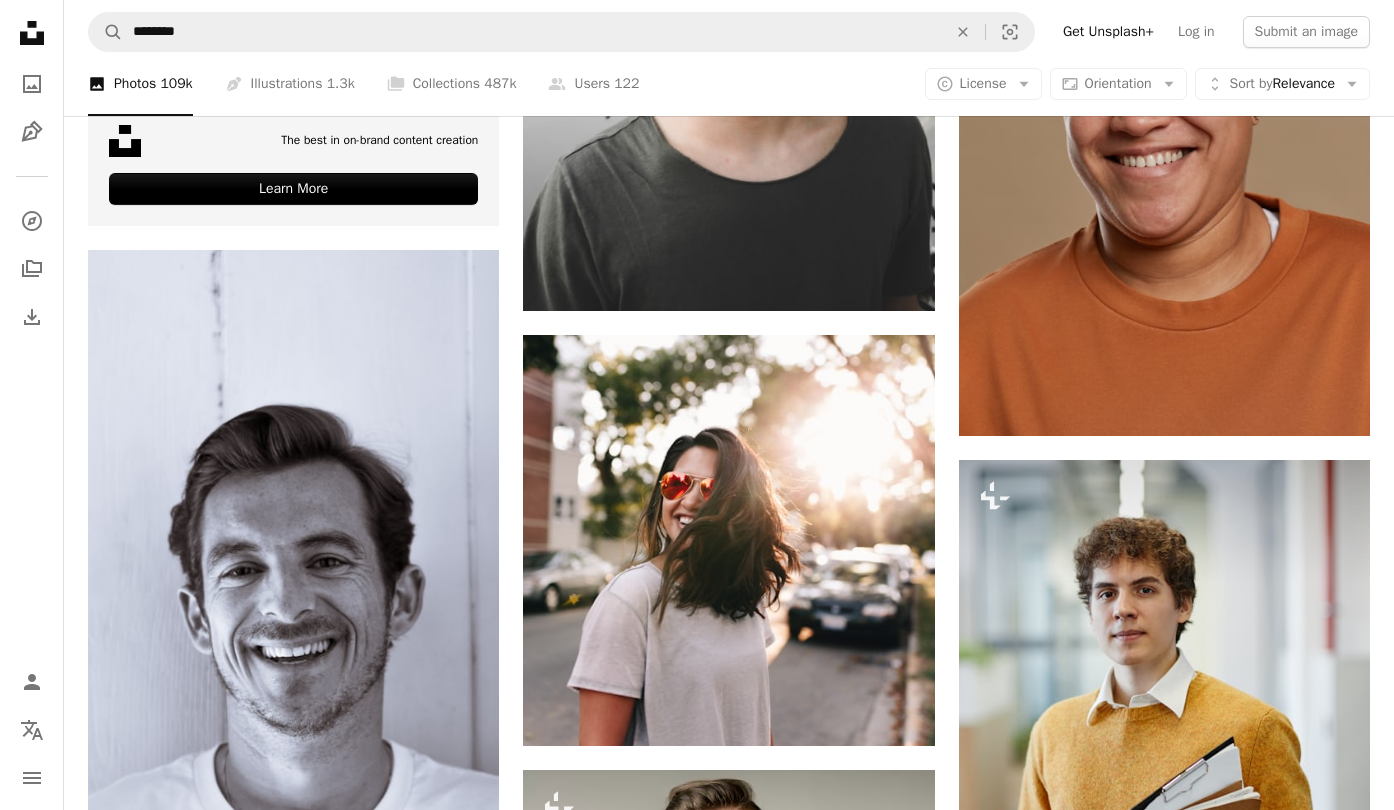 scroll, scrollTop: 6094, scrollLeft: 0, axis: vertical 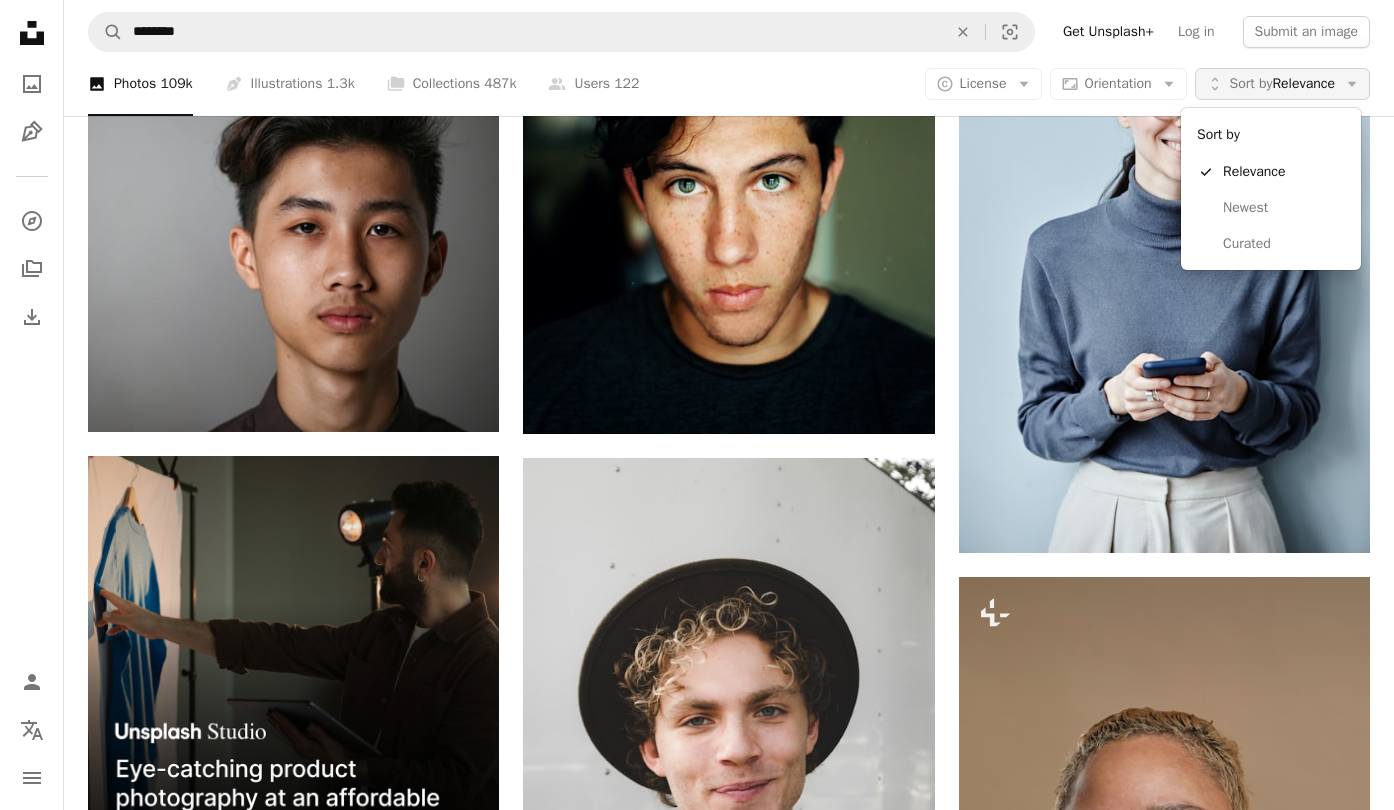 click on "Sort by" at bounding box center [1251, 83] 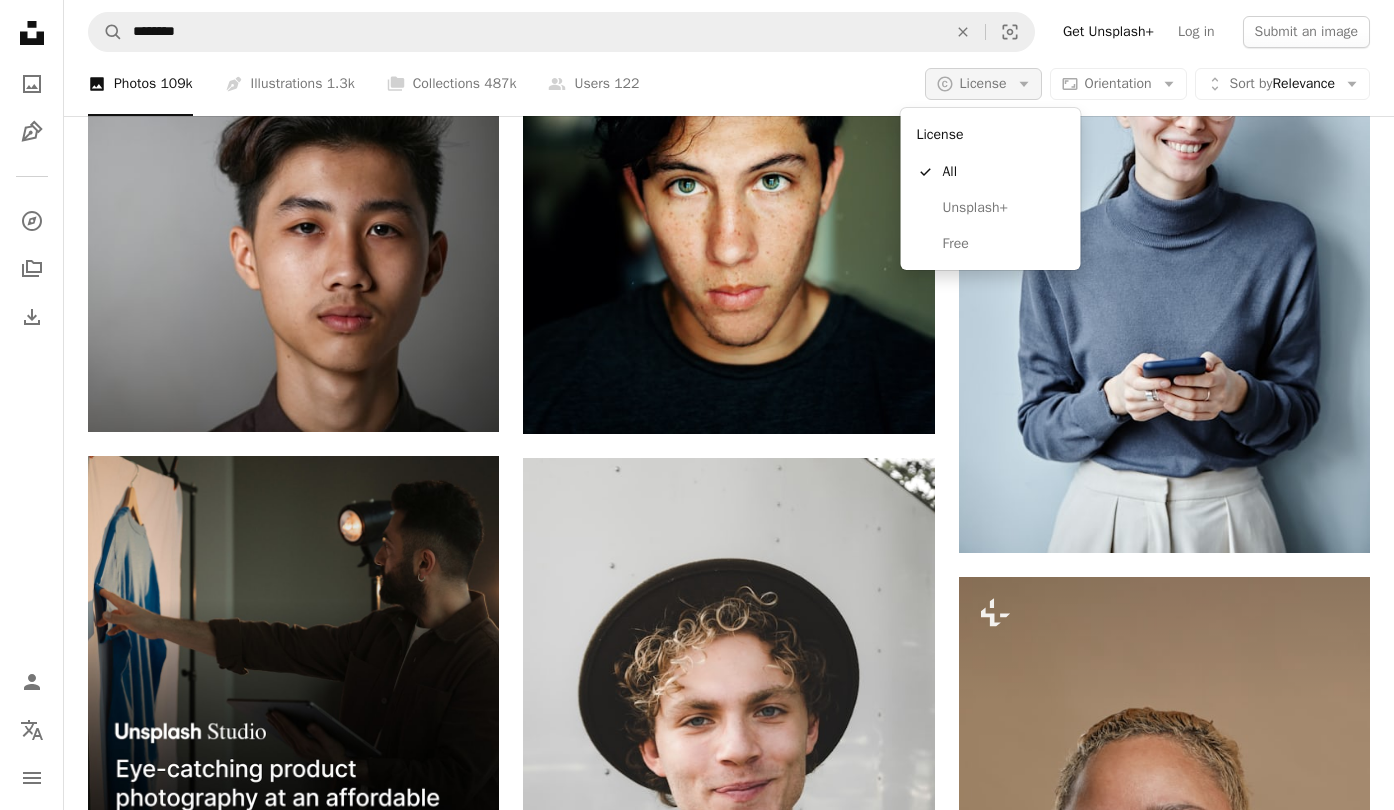 click 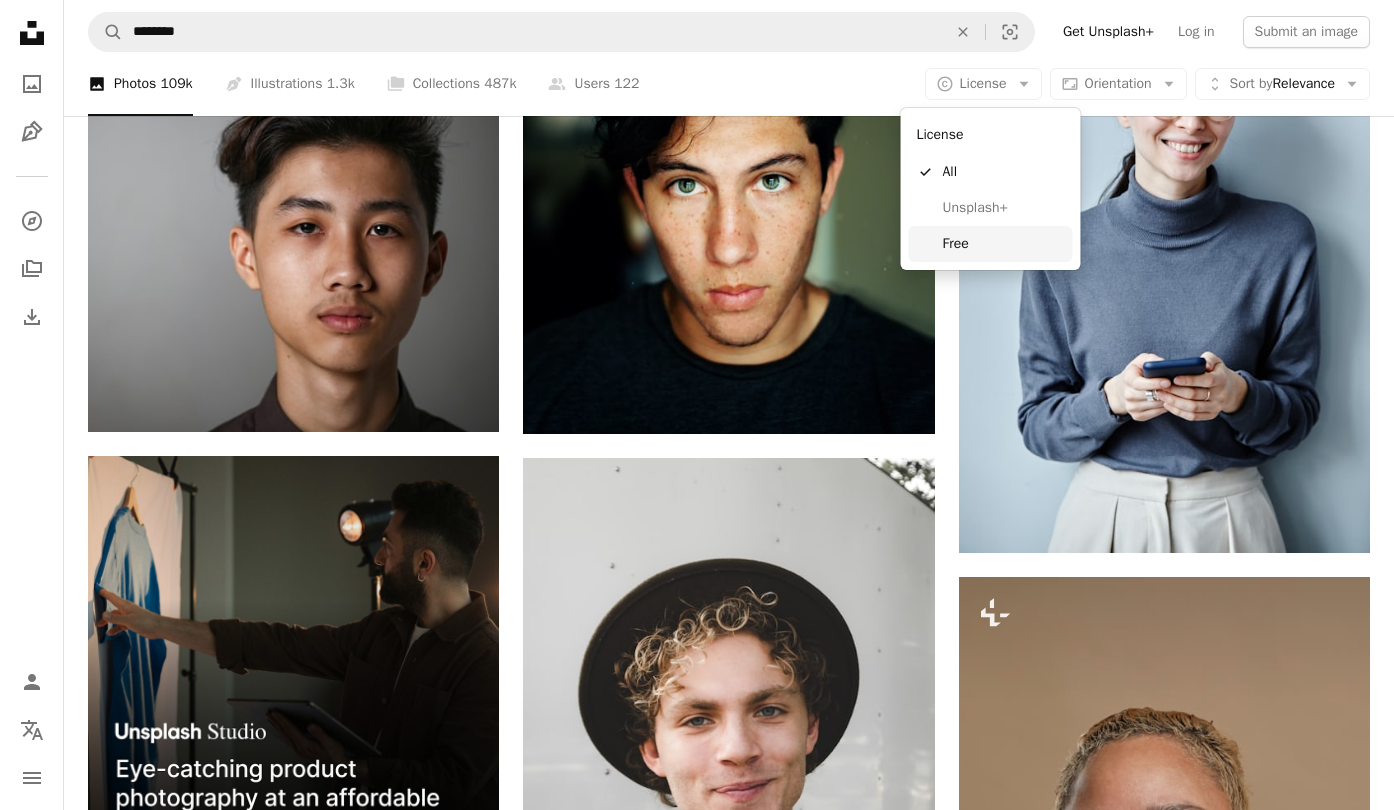 click on "Free" at bounding box center [1004, 244] 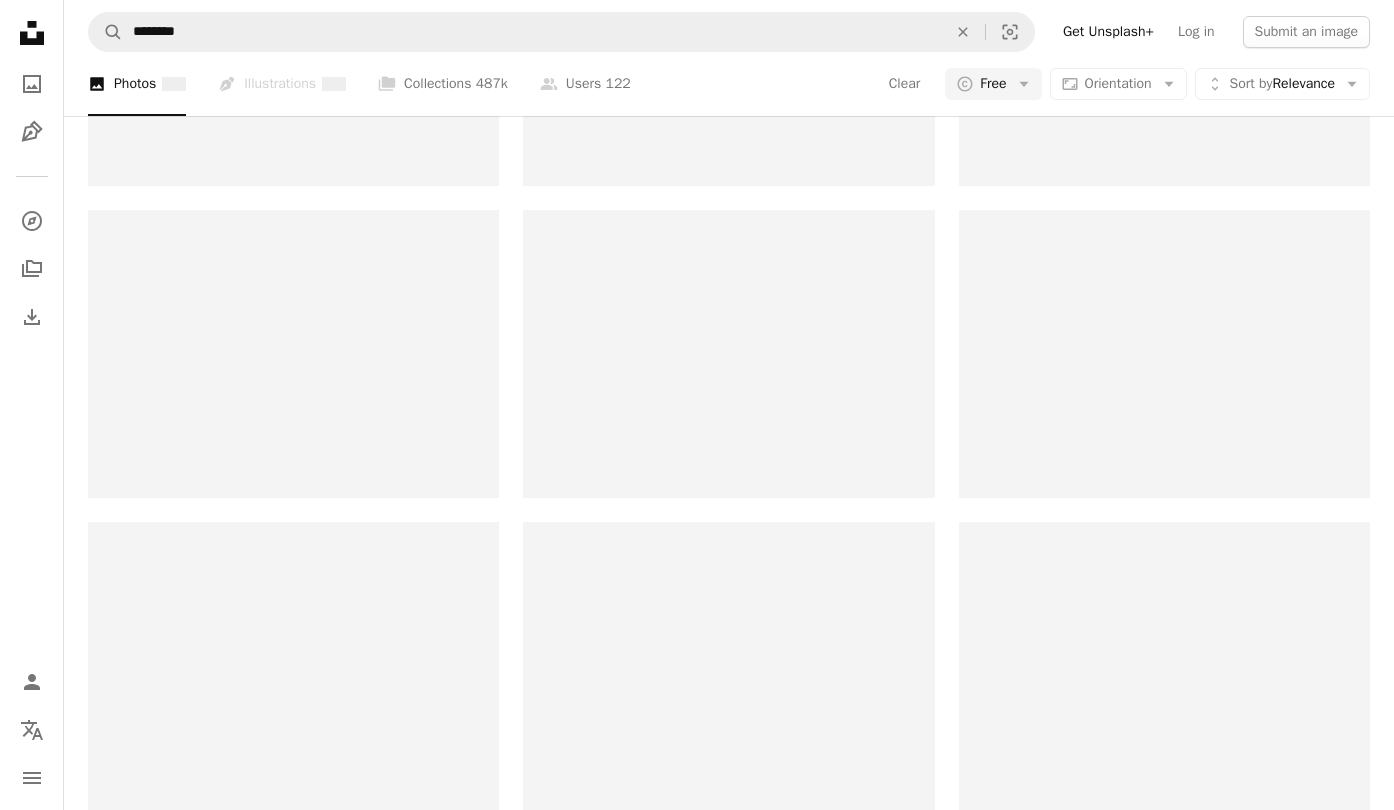 scroll, scrollTop: 0, scrollLeft: 0, axis: both 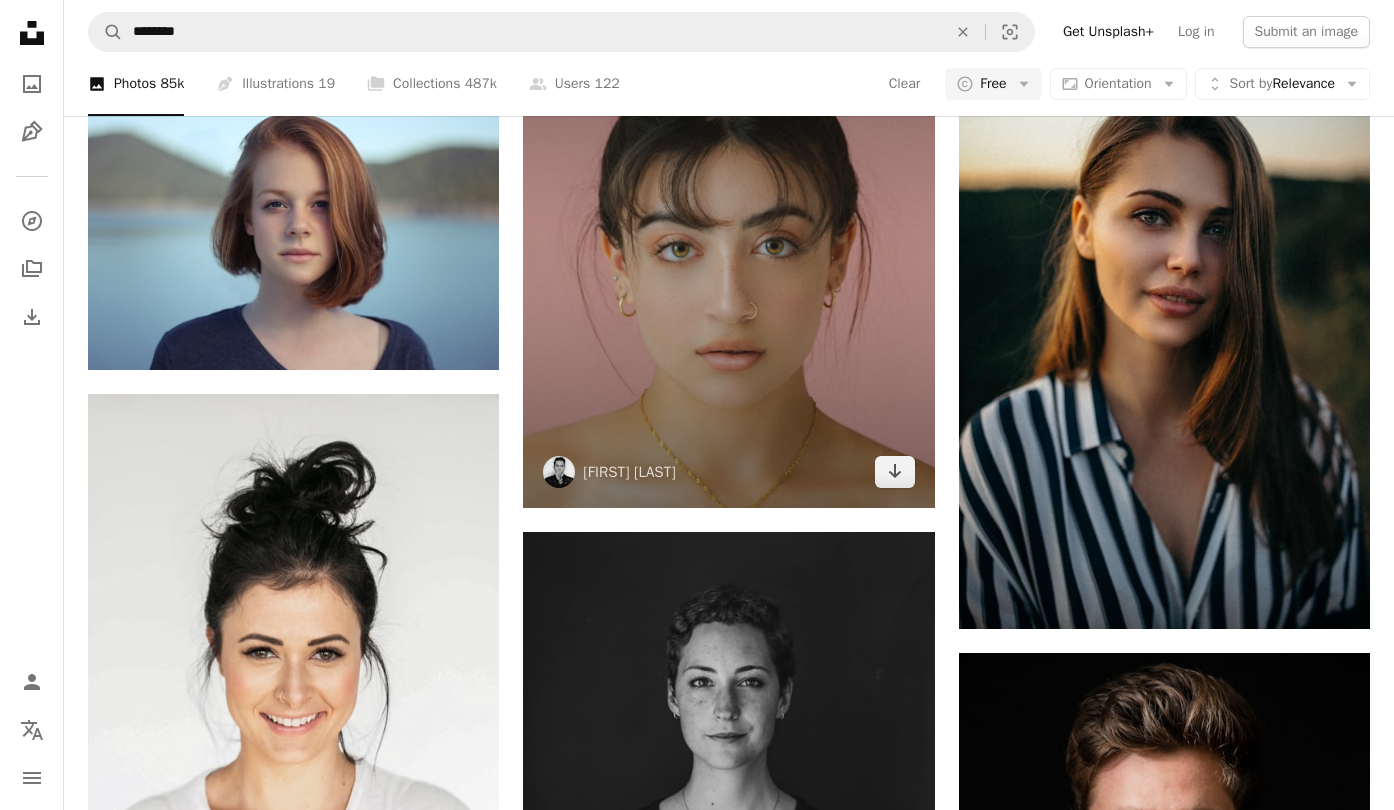 click at bounding box center [728, 250] 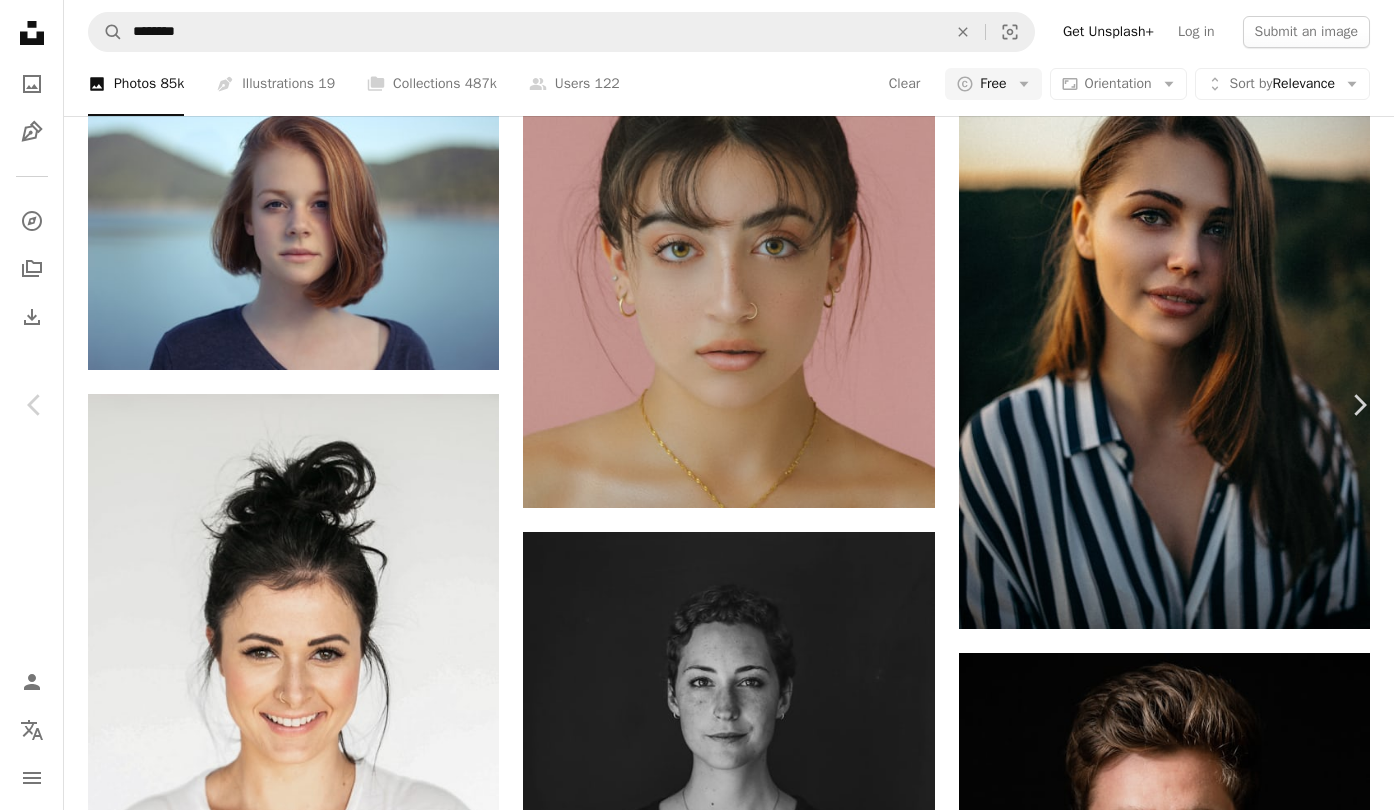 click on "Download free" at bounding box center [1195, 3830] 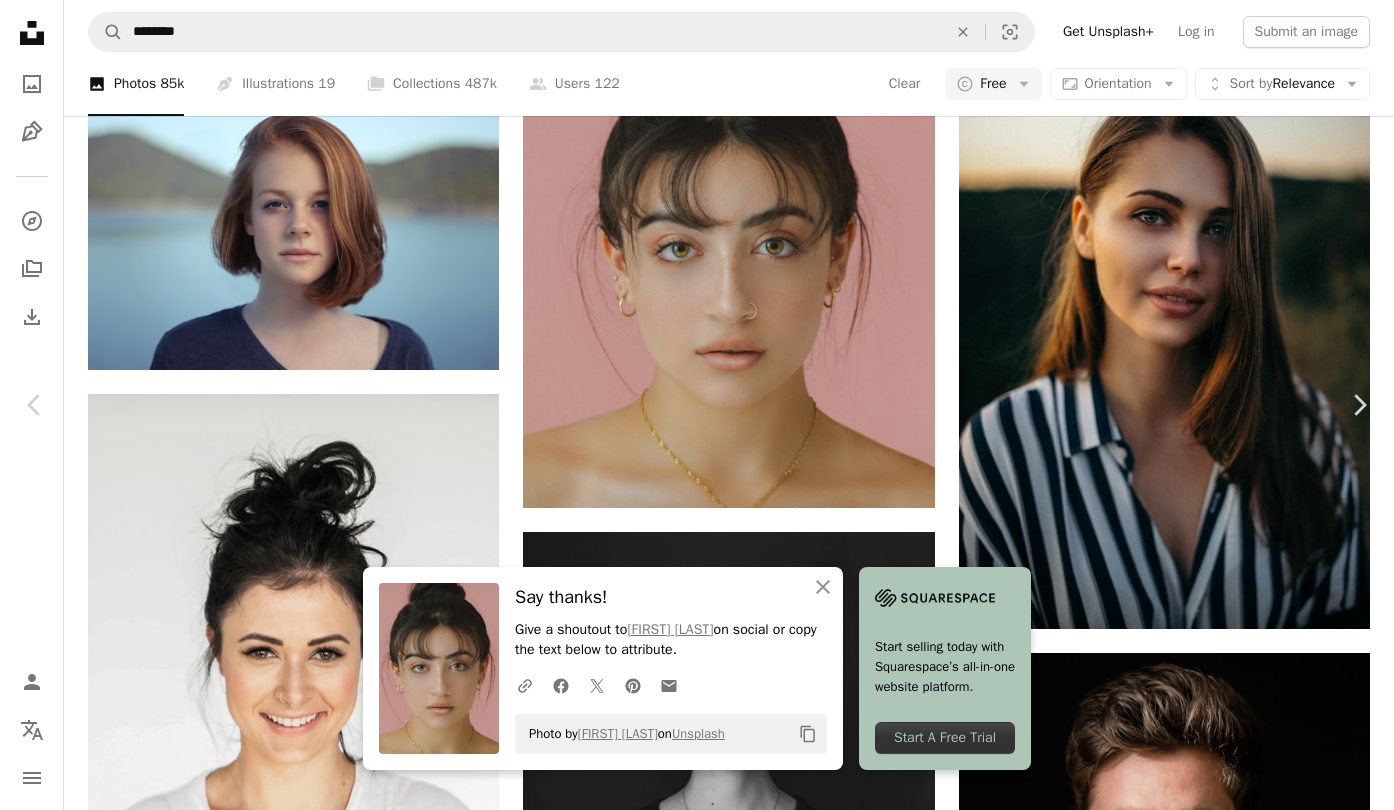 click on "Copy content Start selling today with Squarespace’s all-in-one website platform. Start A Free Trial [FIRST] [LAST] [USERNAME] A heart A plus sign Download free Chevron down Zoom in Views 36,884,793 Downloads 591,006 Featured in Photos , People , Fashion & Beauty A forward-right arrow Share Info icon Info More Actions She’s back again with another amazing photo. It was a little bit tricky with this shoot trying to really fix the lights as well as making sure her makeup was on point. I have to say though, this came out pretty good. Read more A map marker [CITY], [COUNTRY] Calendar outlined Published on [MONTH] [DAY], [YEAR] Camera Nikon Safety Free to use under the Unsplash License woman portrait fashion people" at bounding box center [697, 4188] 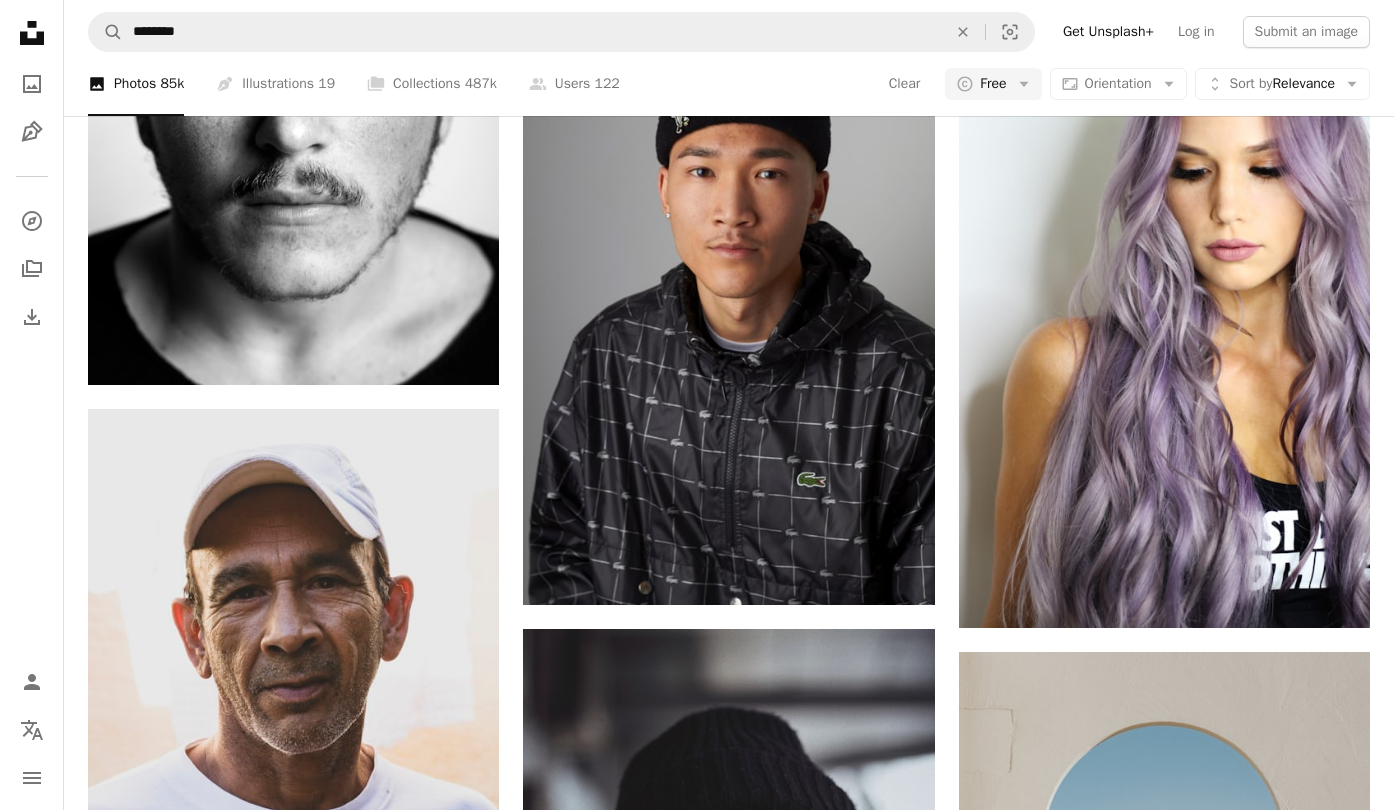 scroll, scrollTop: 13461, scrollLeft: 0, axis: vertical 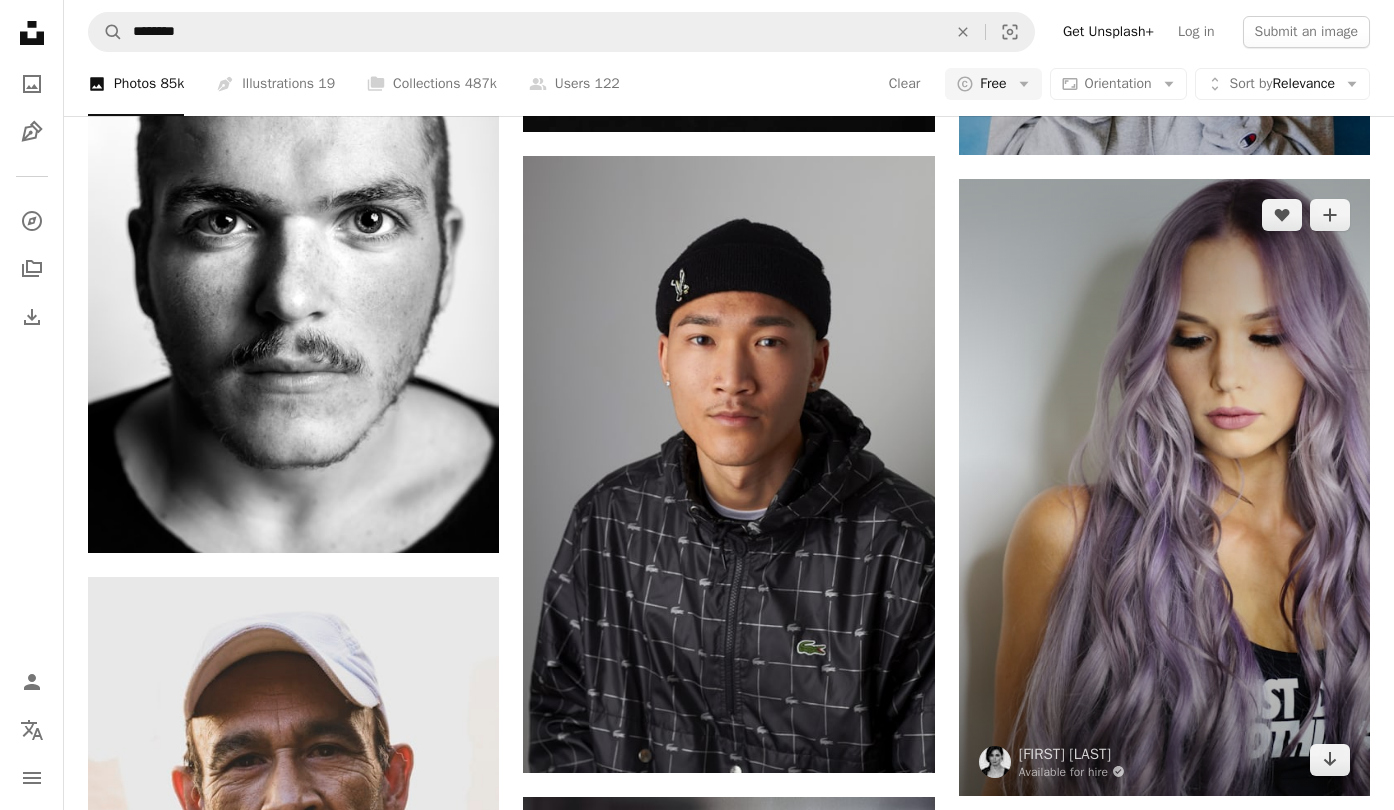 click at bounding box center (1164, 487) 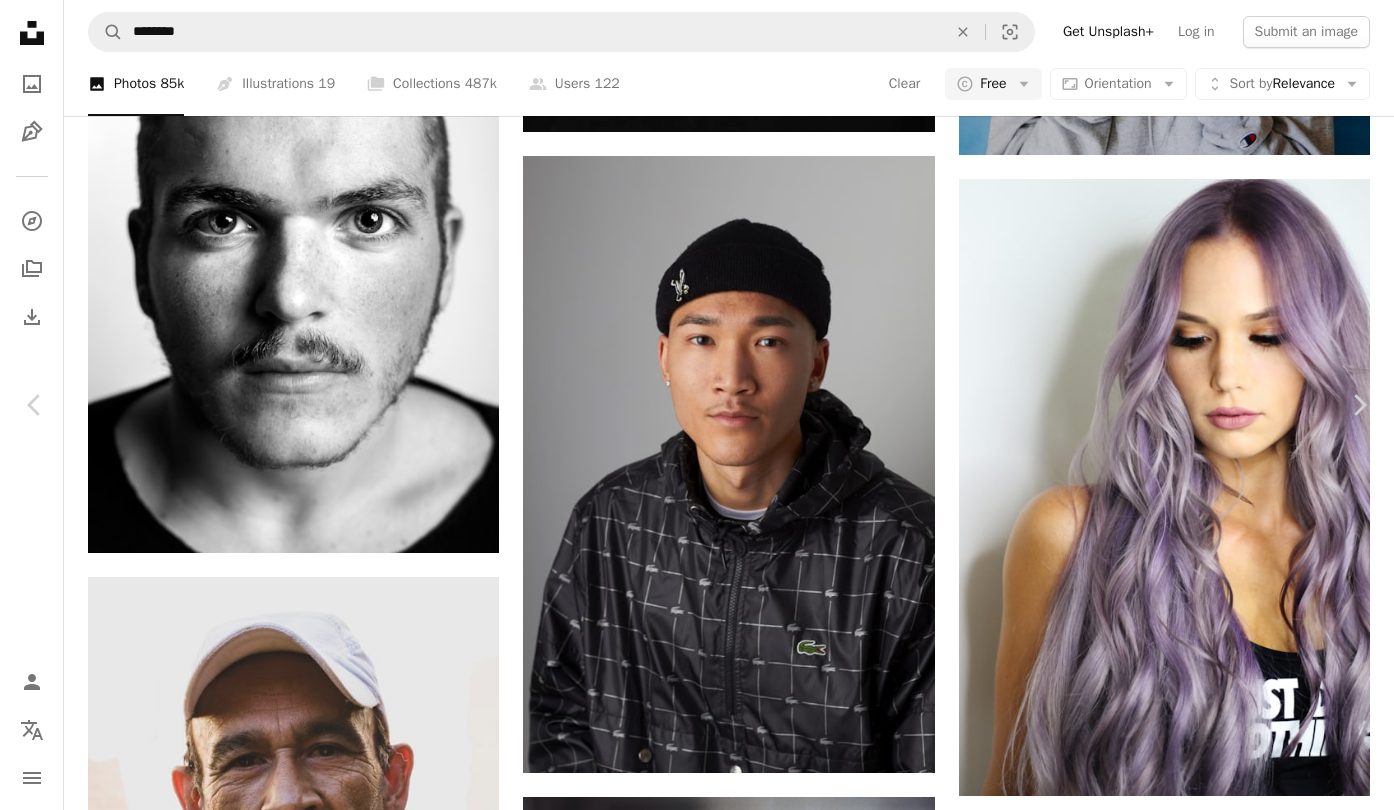 click on "Download free" at bounding box center [1195, 3945] 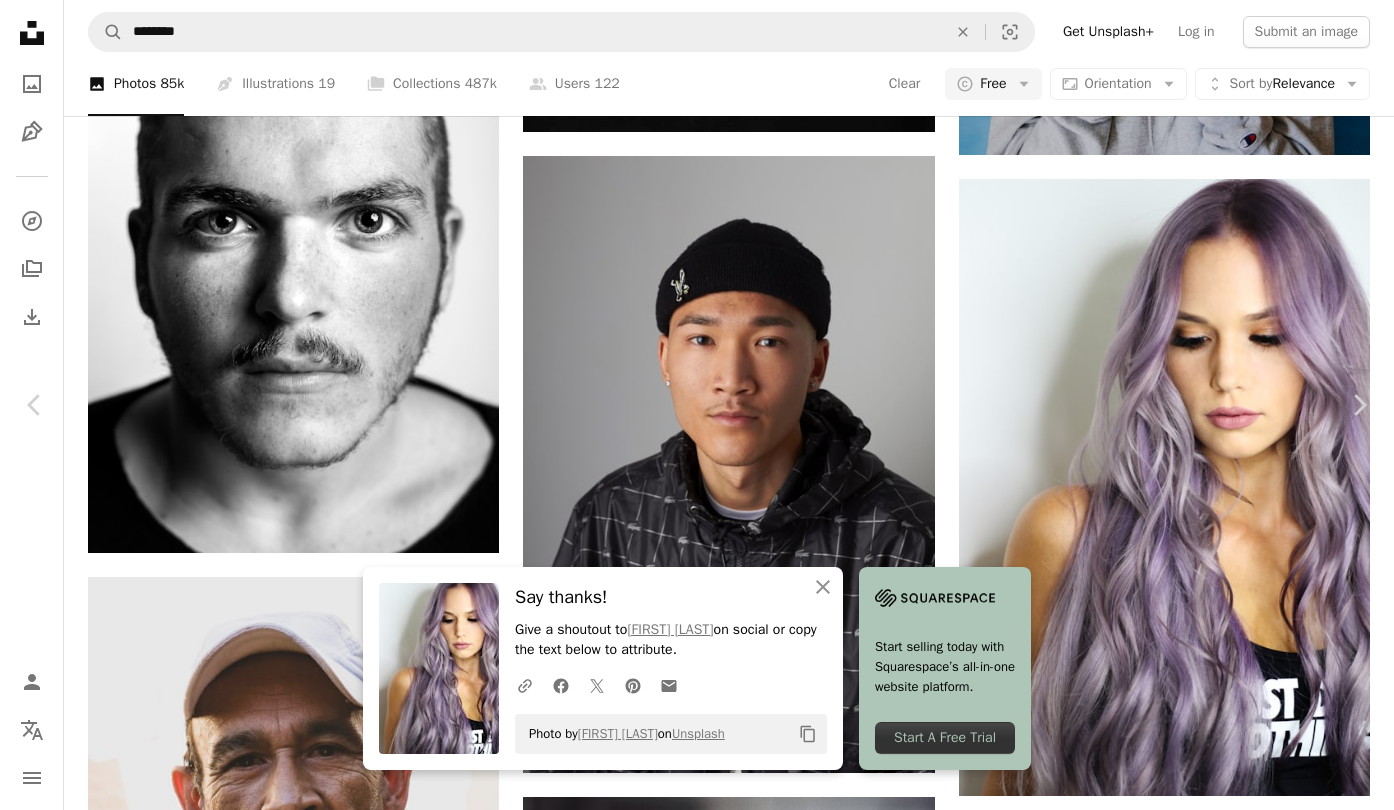 click on "An X shape" at bounding box center (20, 20) 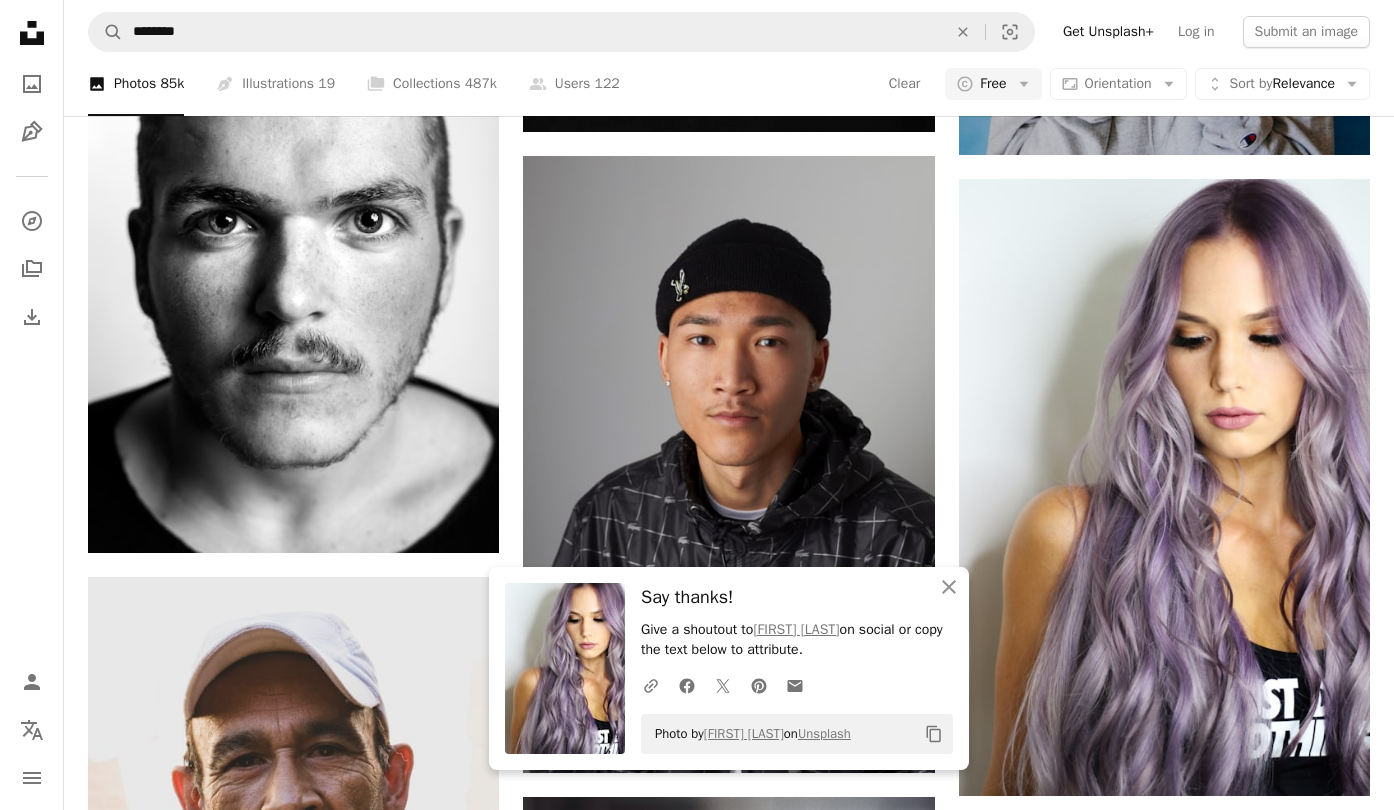 click on "Unsplash logo Unsplash Home" 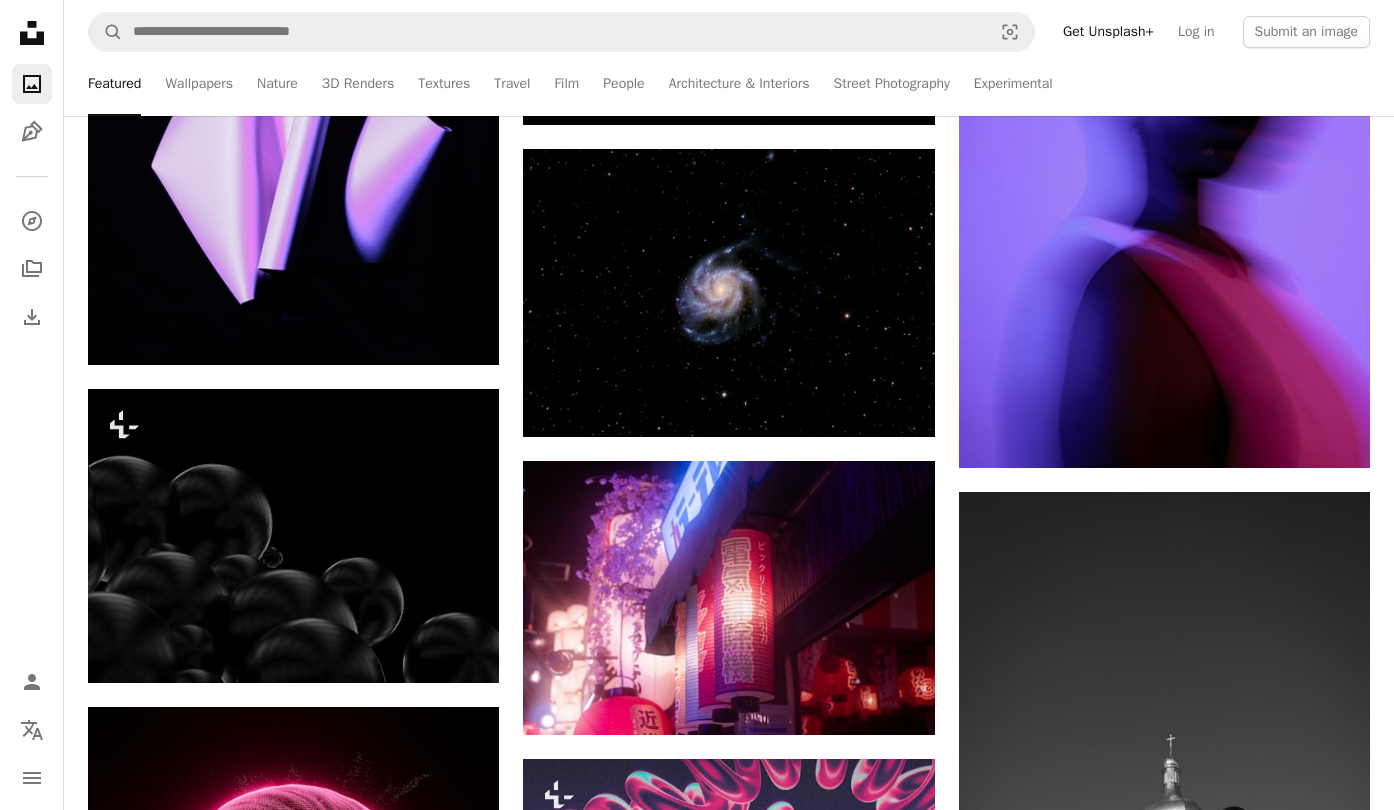 scroll, scrollTop: 0, scrollLeft: 0, axis: both 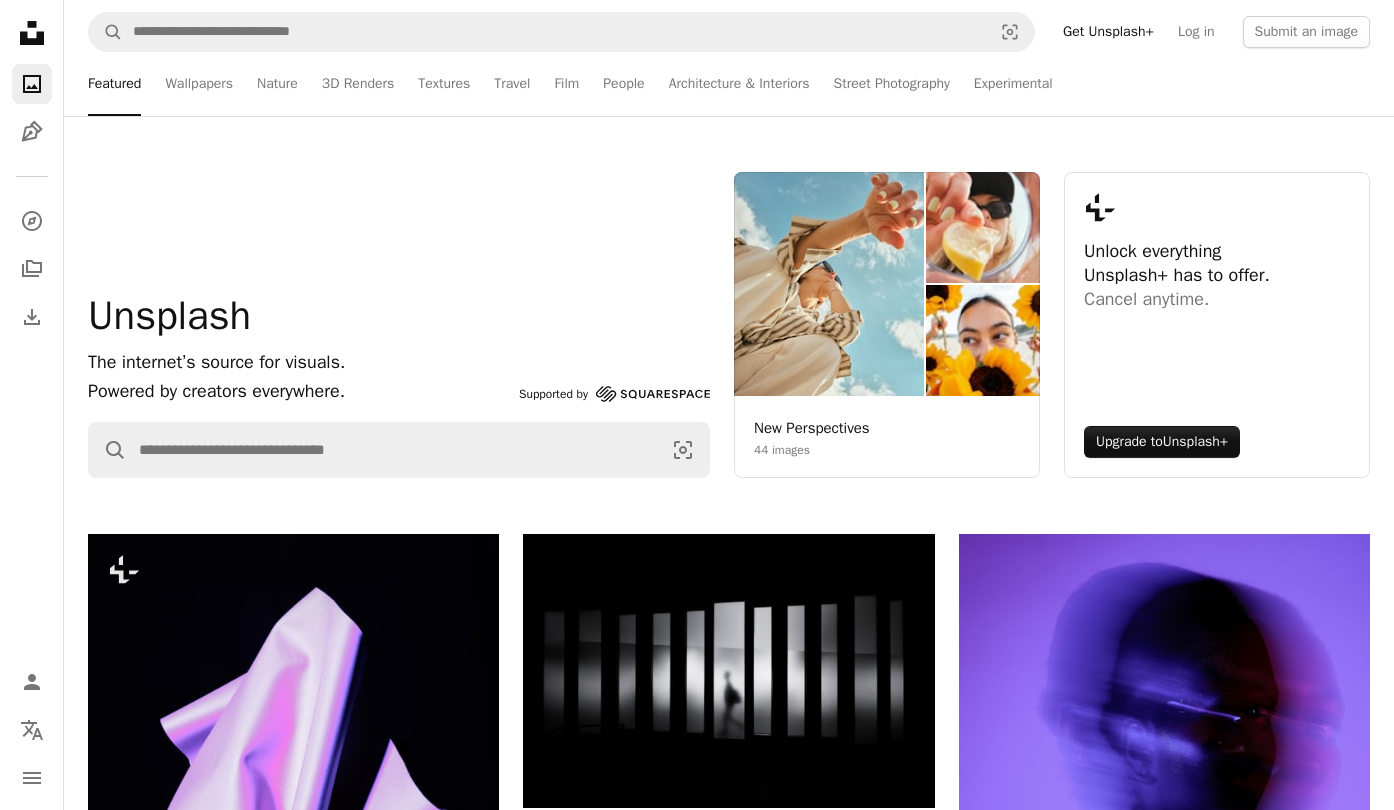 click on "A magnifying glass Visual search Get Unsplash+ Log in Submit an image" at bounding box center (729, 32) 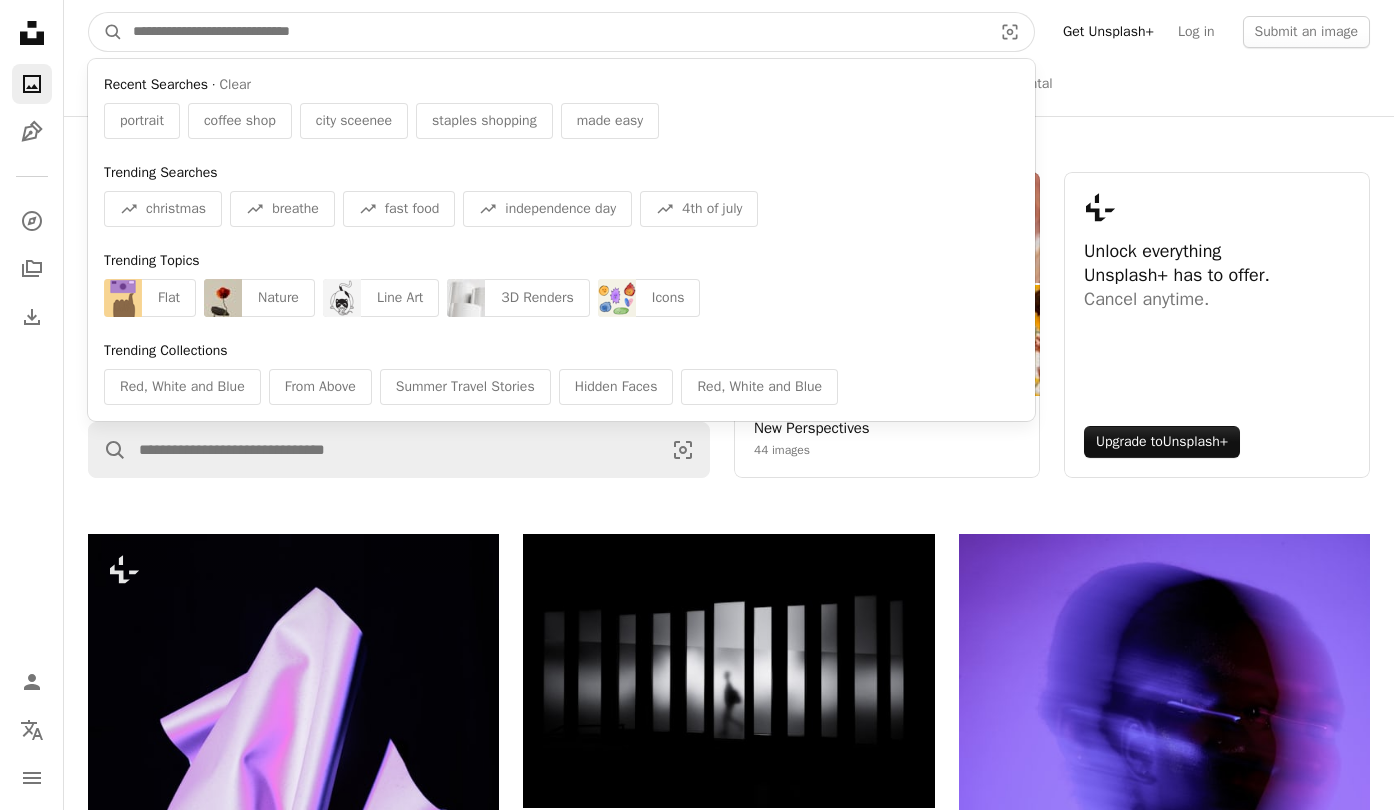 click at bounding box center [554, 32] 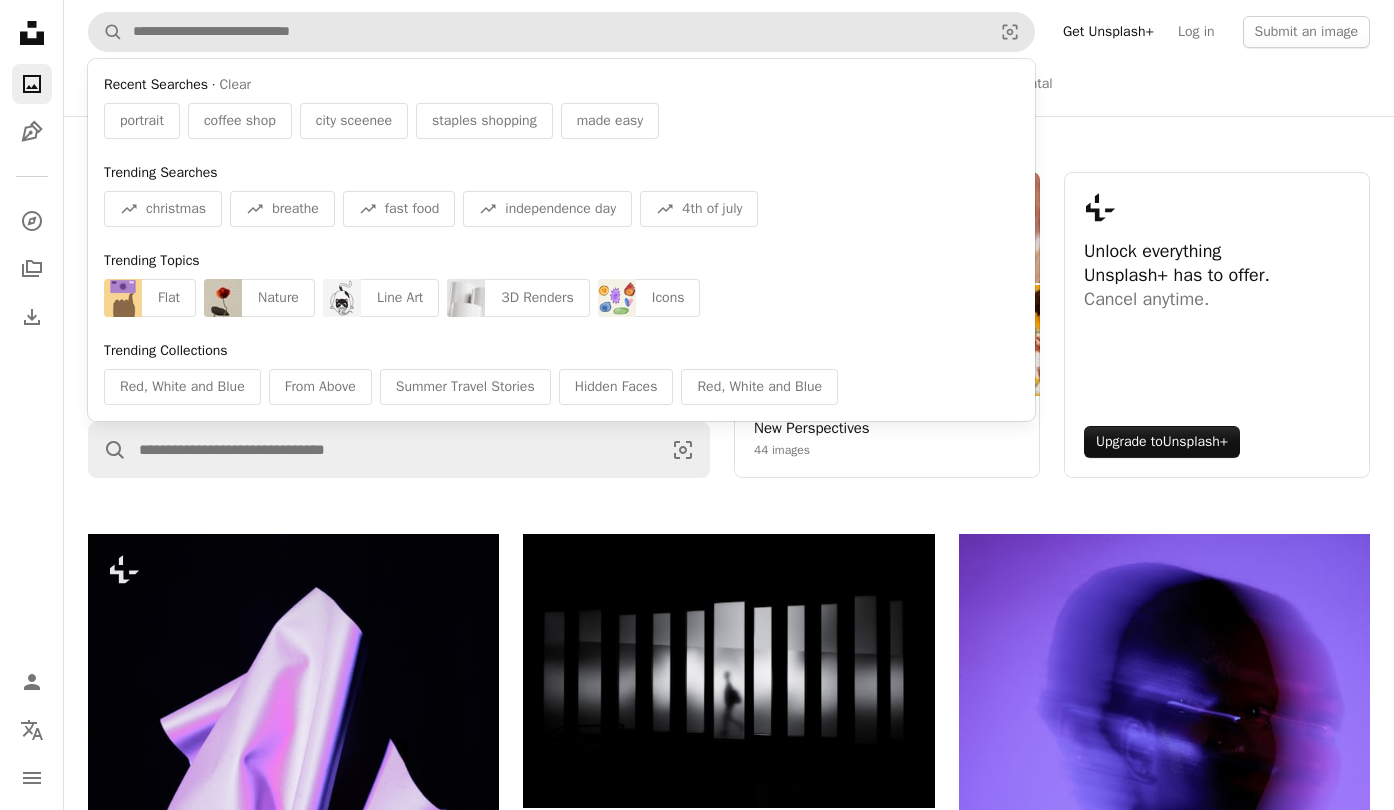 click on "portrait" at bounding box center [142, 121] 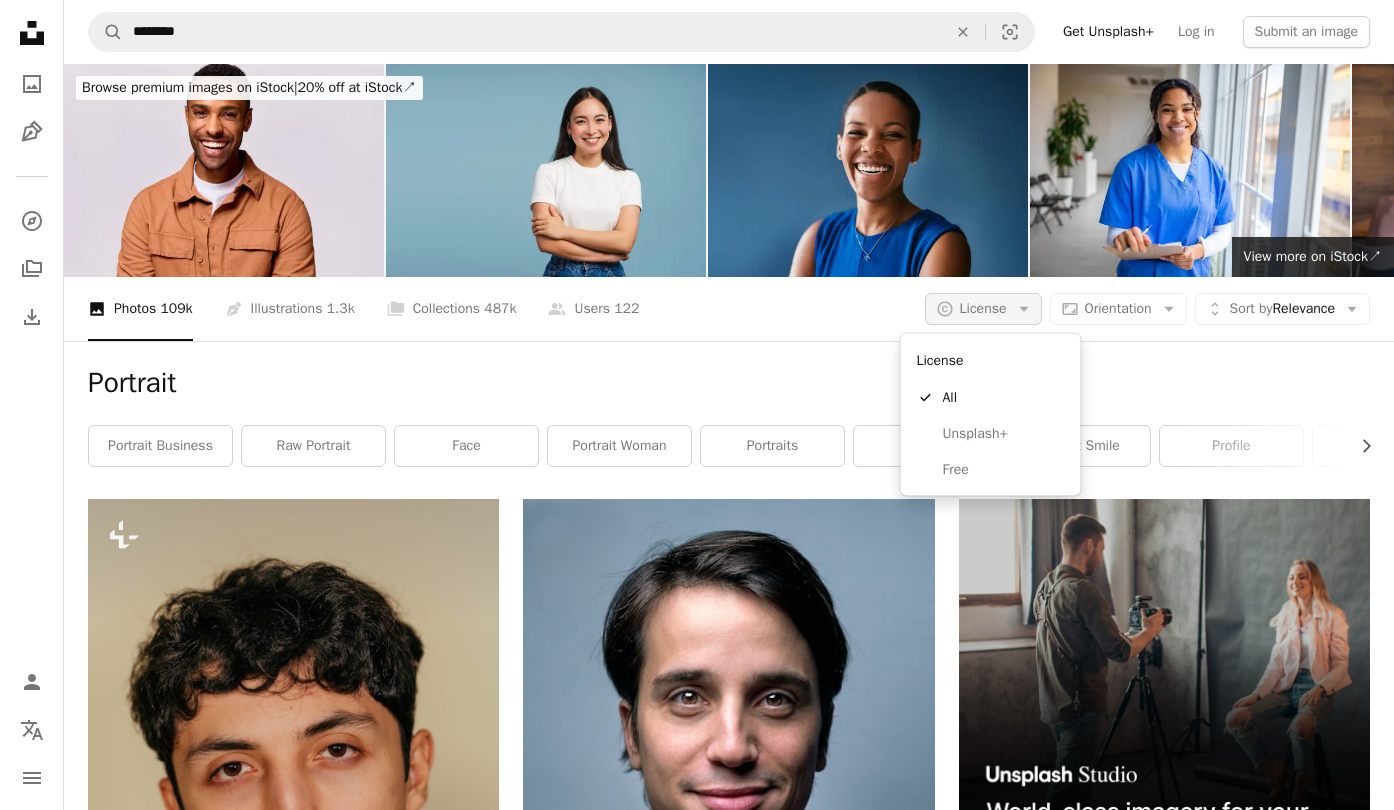 click on "Arrow down" 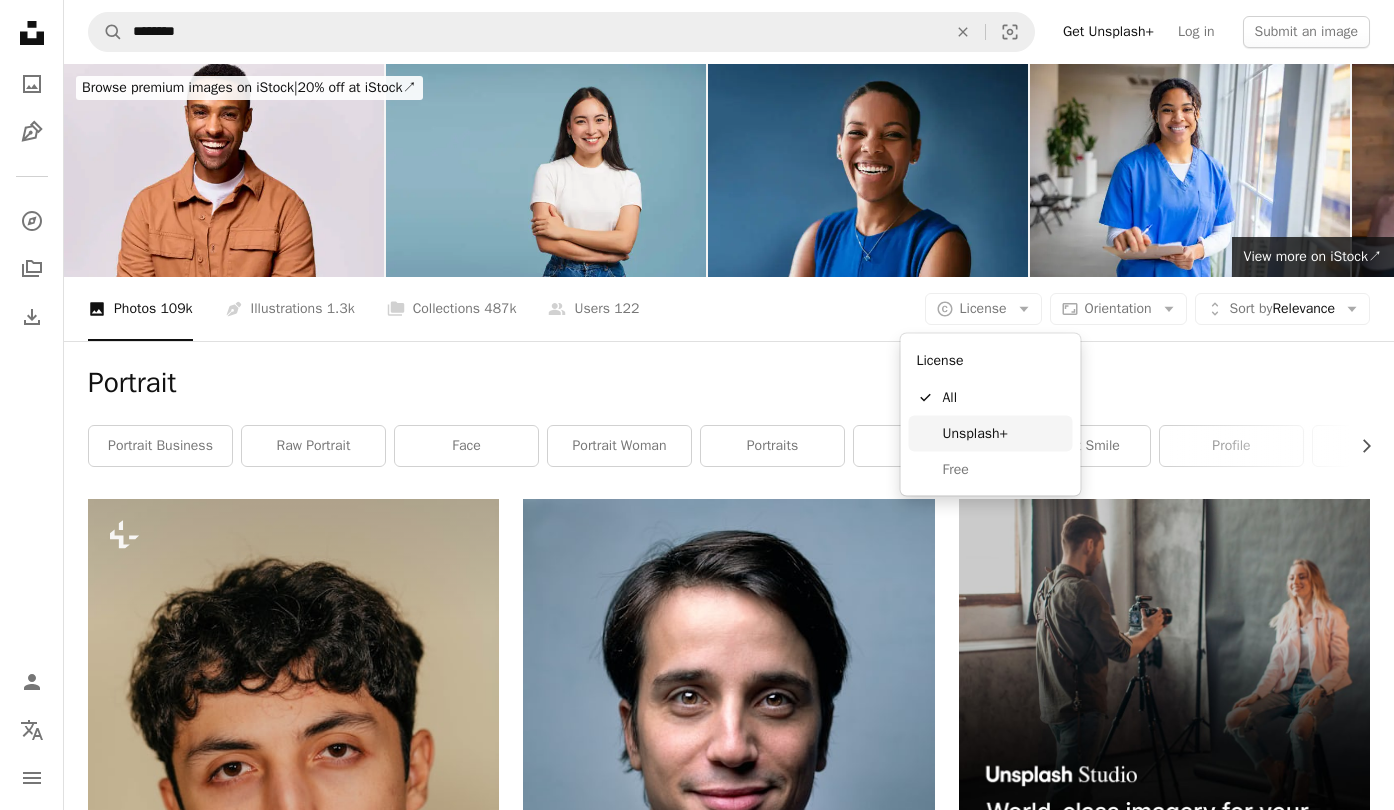 click on "Free" at bounding box center (991, 469) 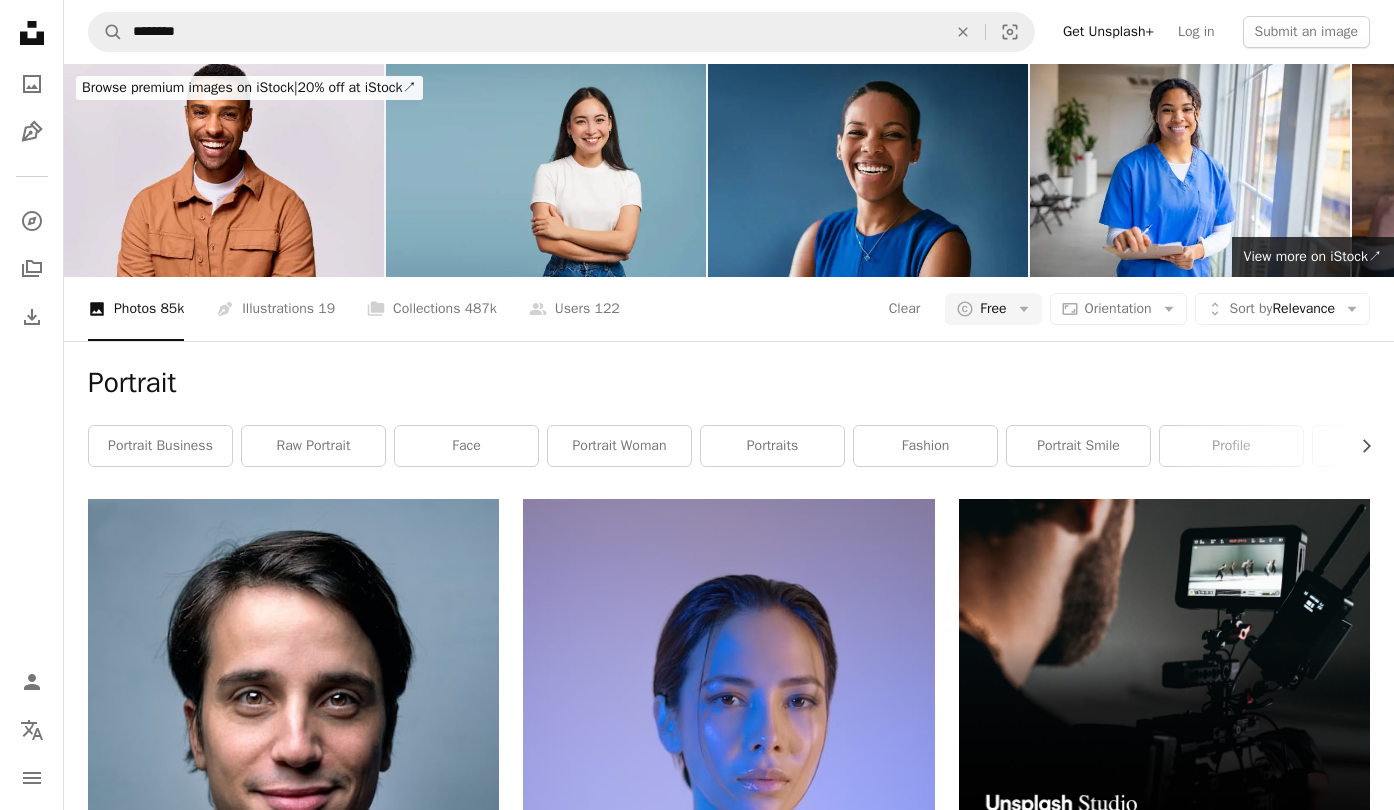 scroll, scrollTop: 12, scrollLeft: 0, axis: vertical 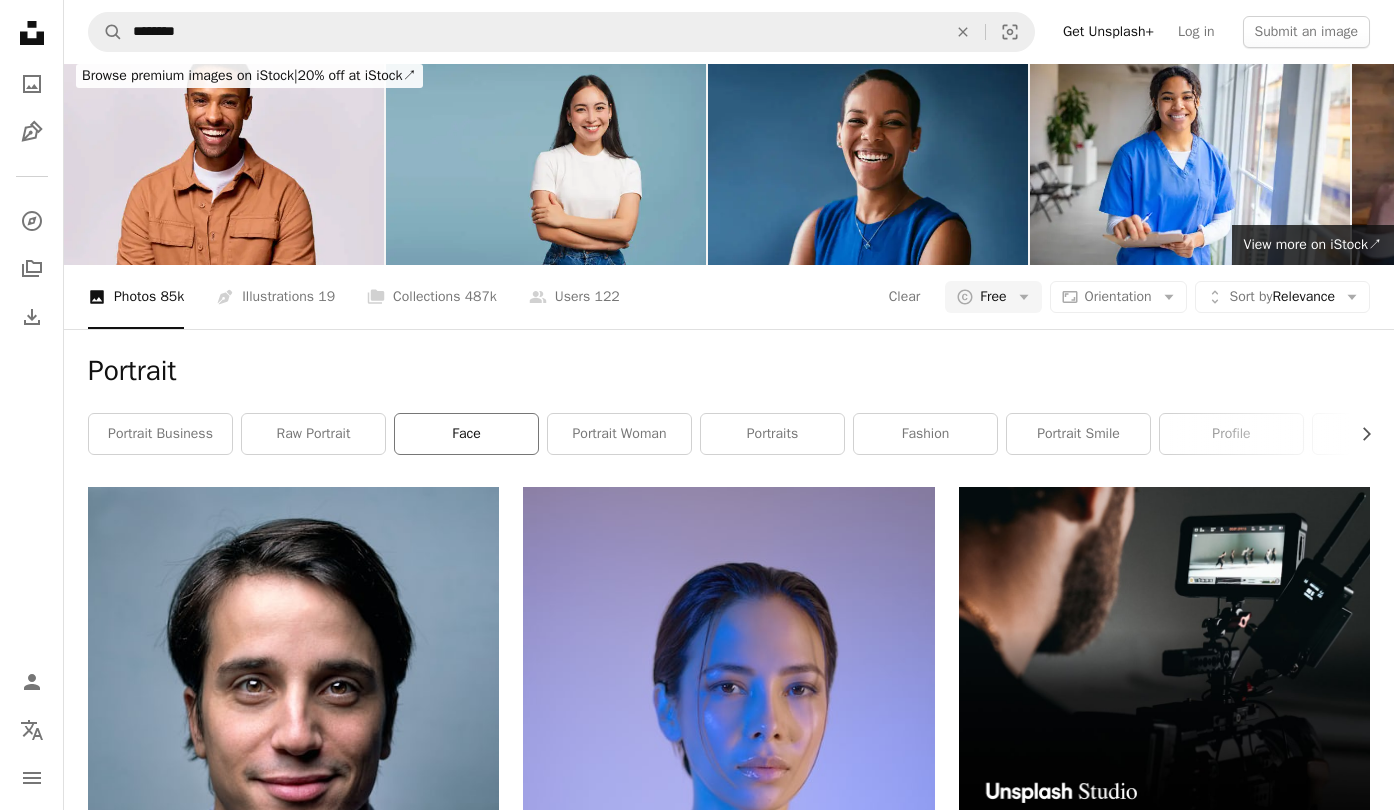 click on "face" at bounding box center [466, 434] 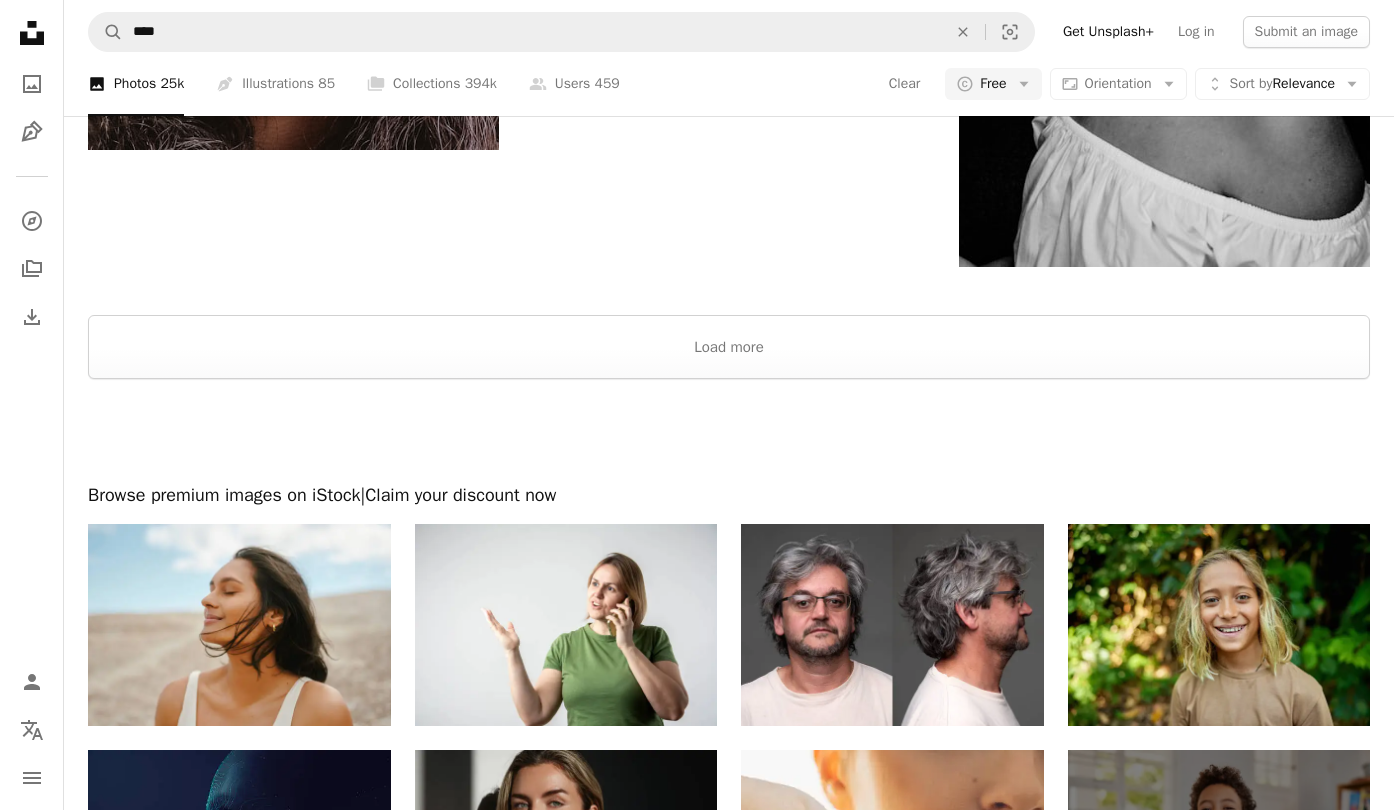 scroll, scrollTop: 4375, scrollLeft: 0, axis: vertical 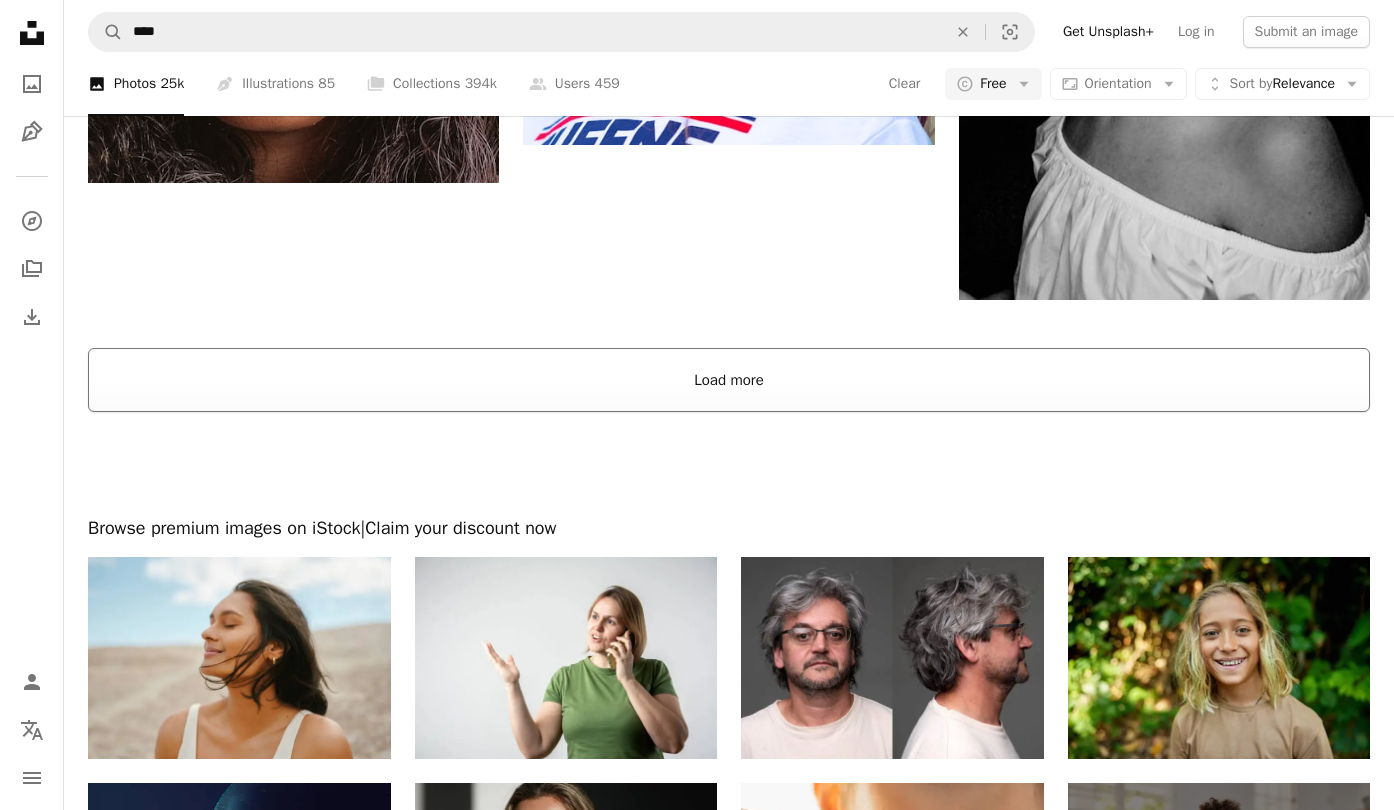 click on "Load more" at bounding box center (729, 380) 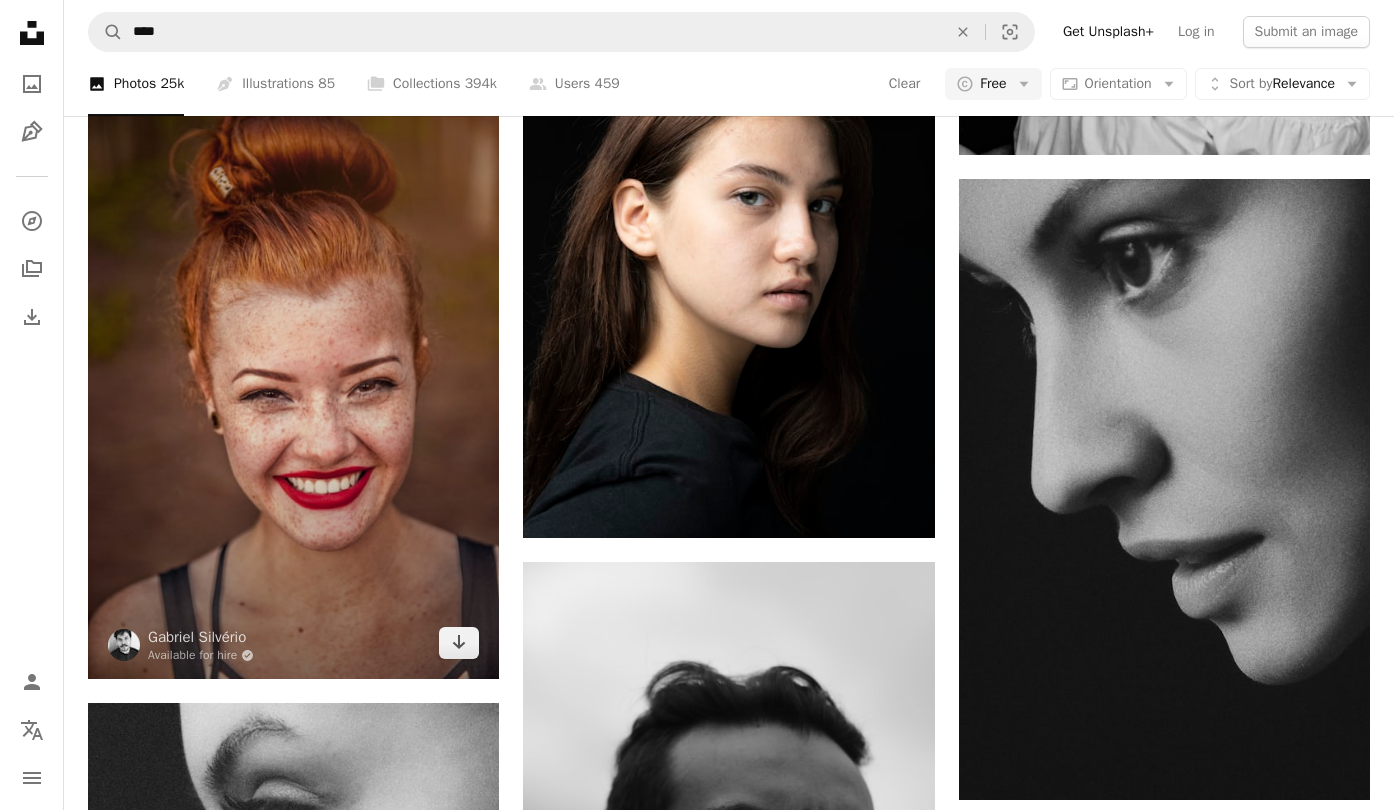 scroll, scrollTop: 4471, scrollLeft: 0, axis: vertical 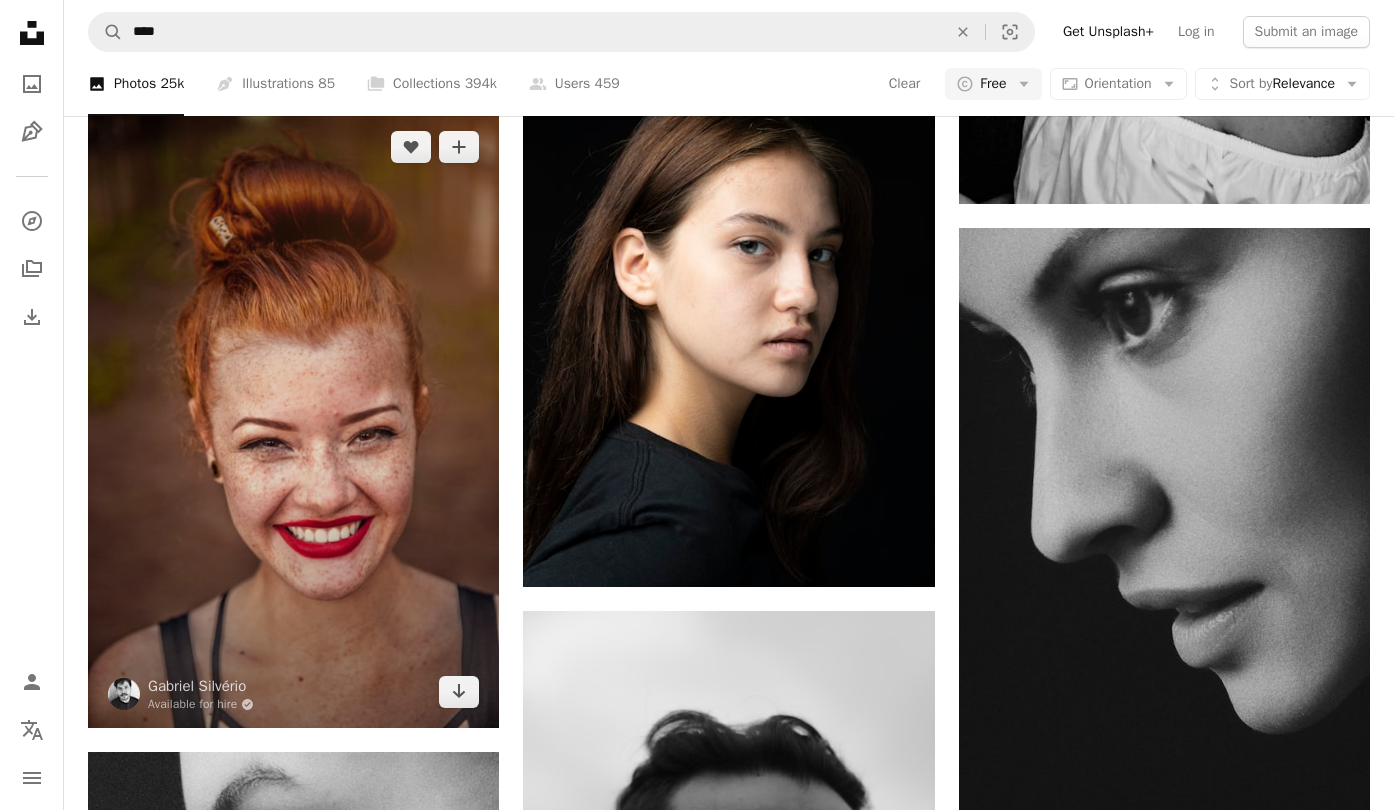 click at bounding box center (293, 419) 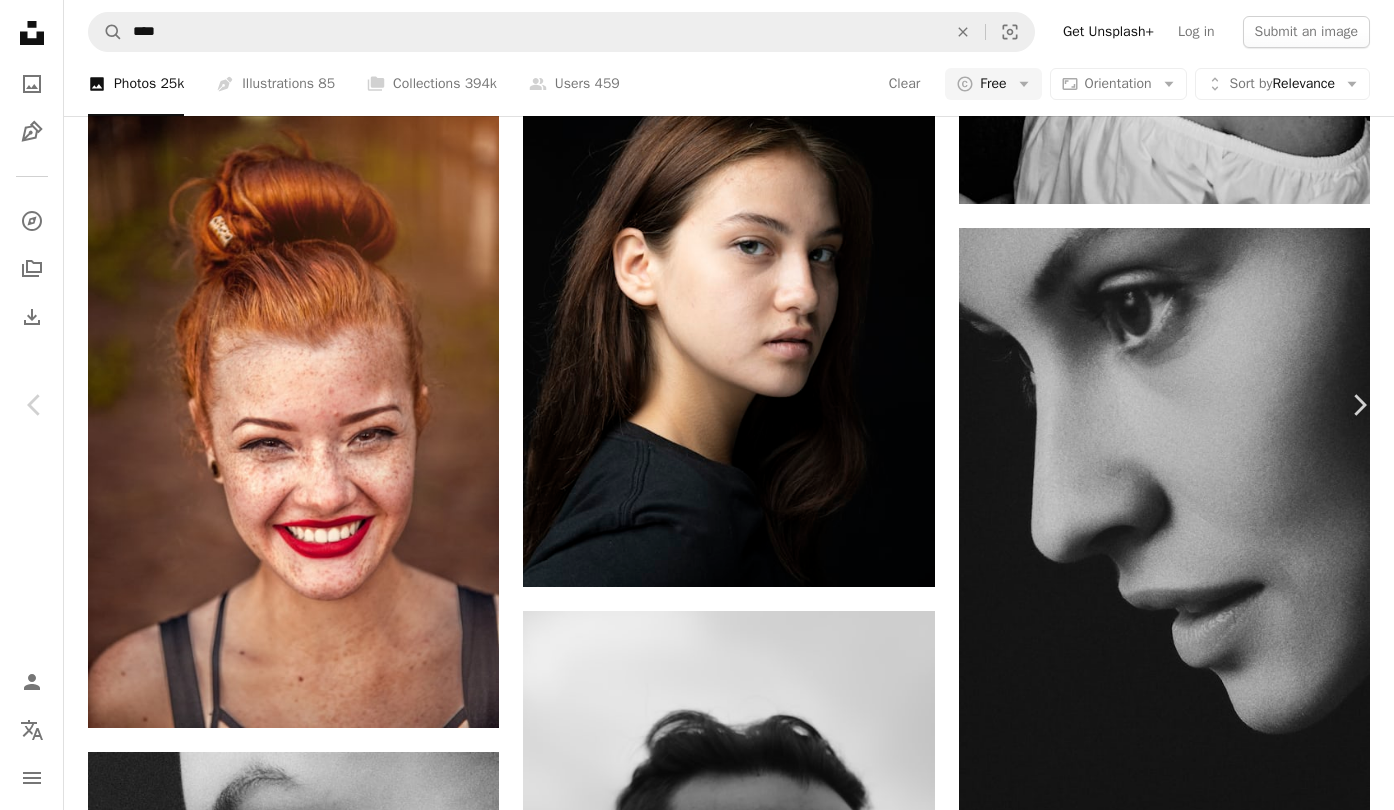 click on "Download free" at bounding box center (1195, 4477) 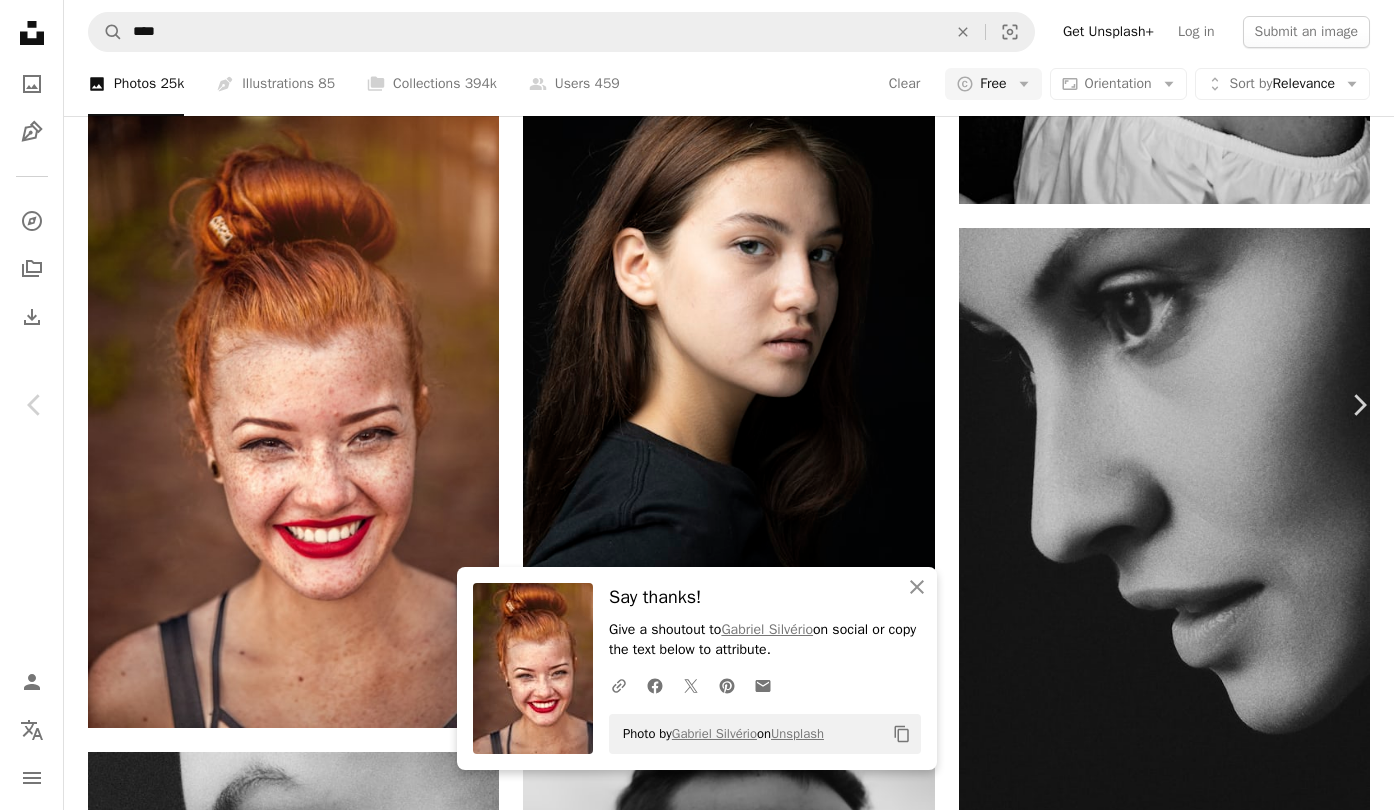 click on "An X shape" at bounding box center (20, 20) 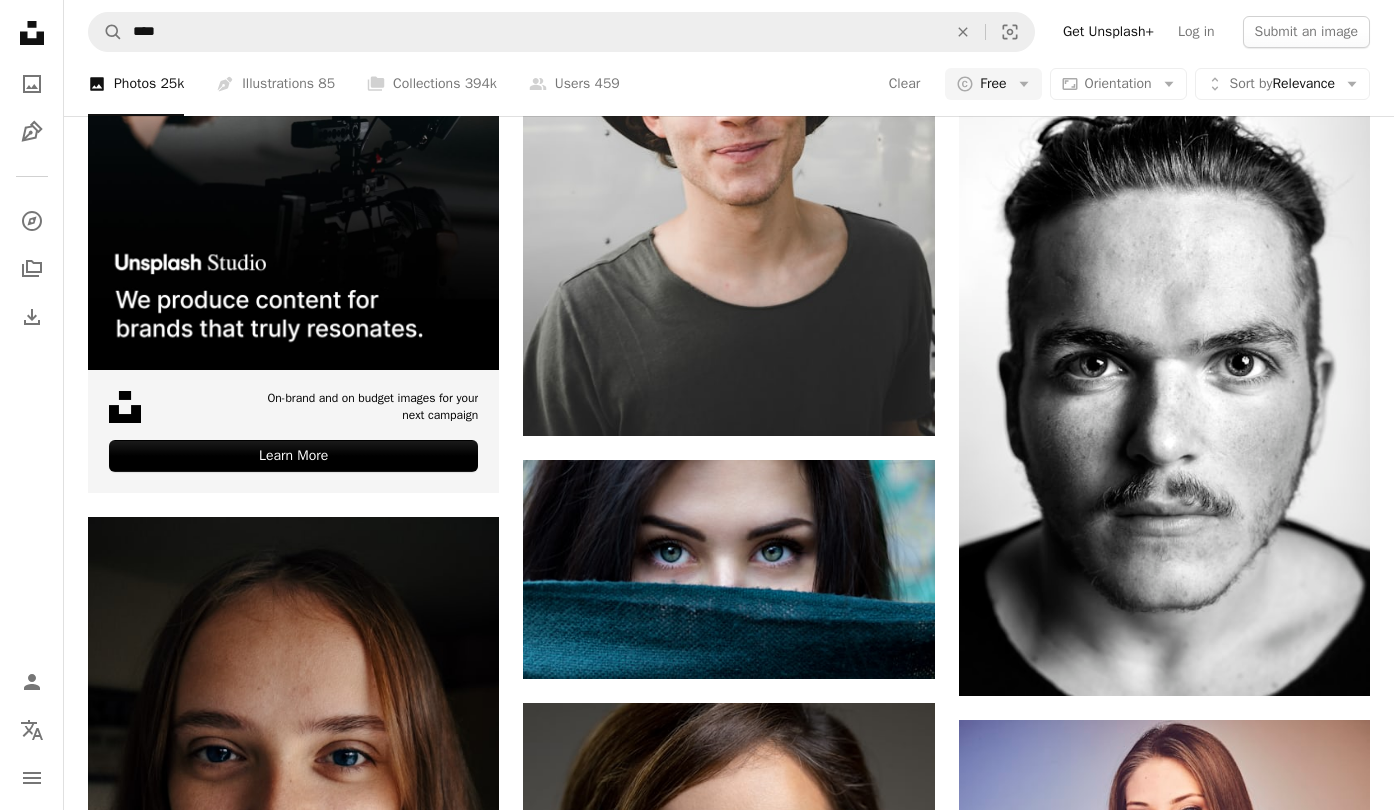 scroll, scrollTop: 6278, scrollLeft: 0, axis: vertical 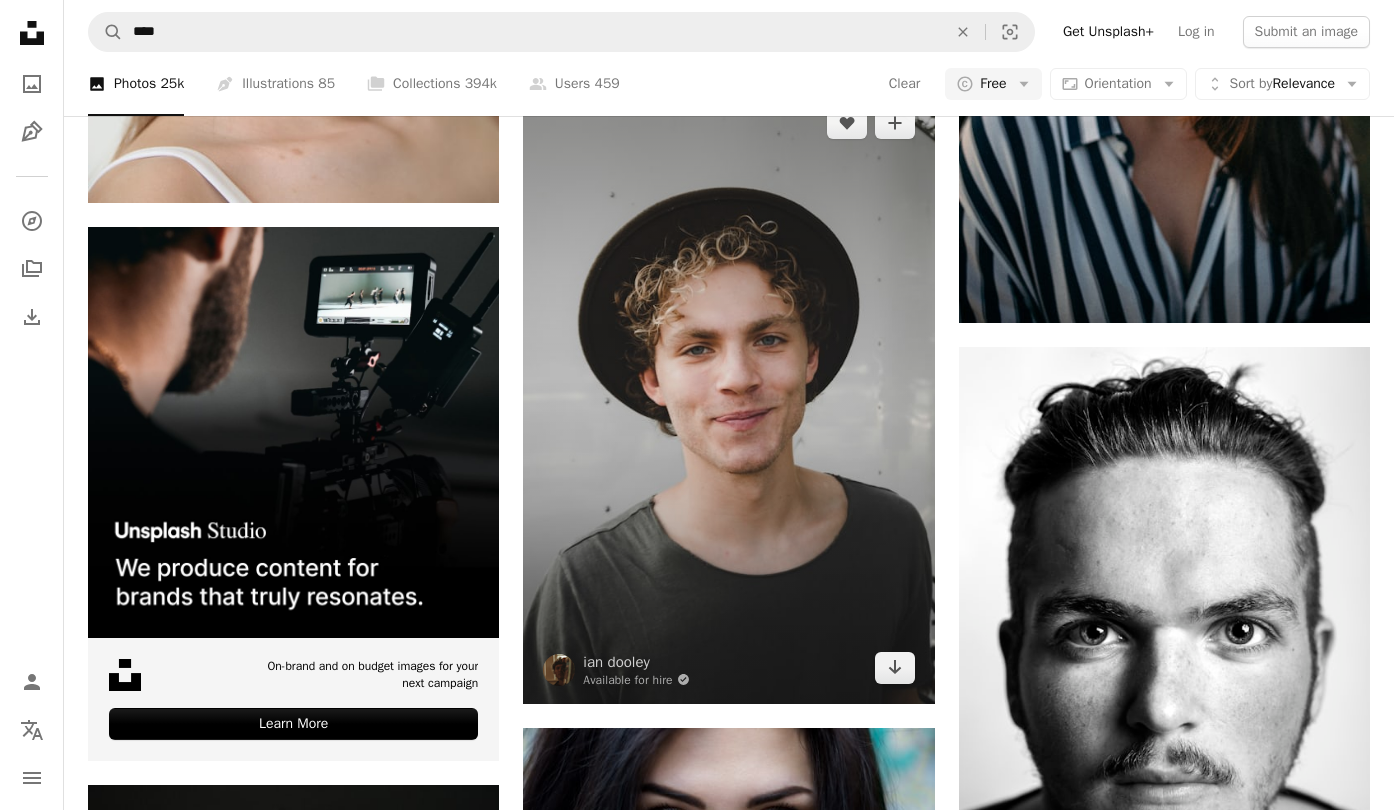 click at bounding box center [728, 395] 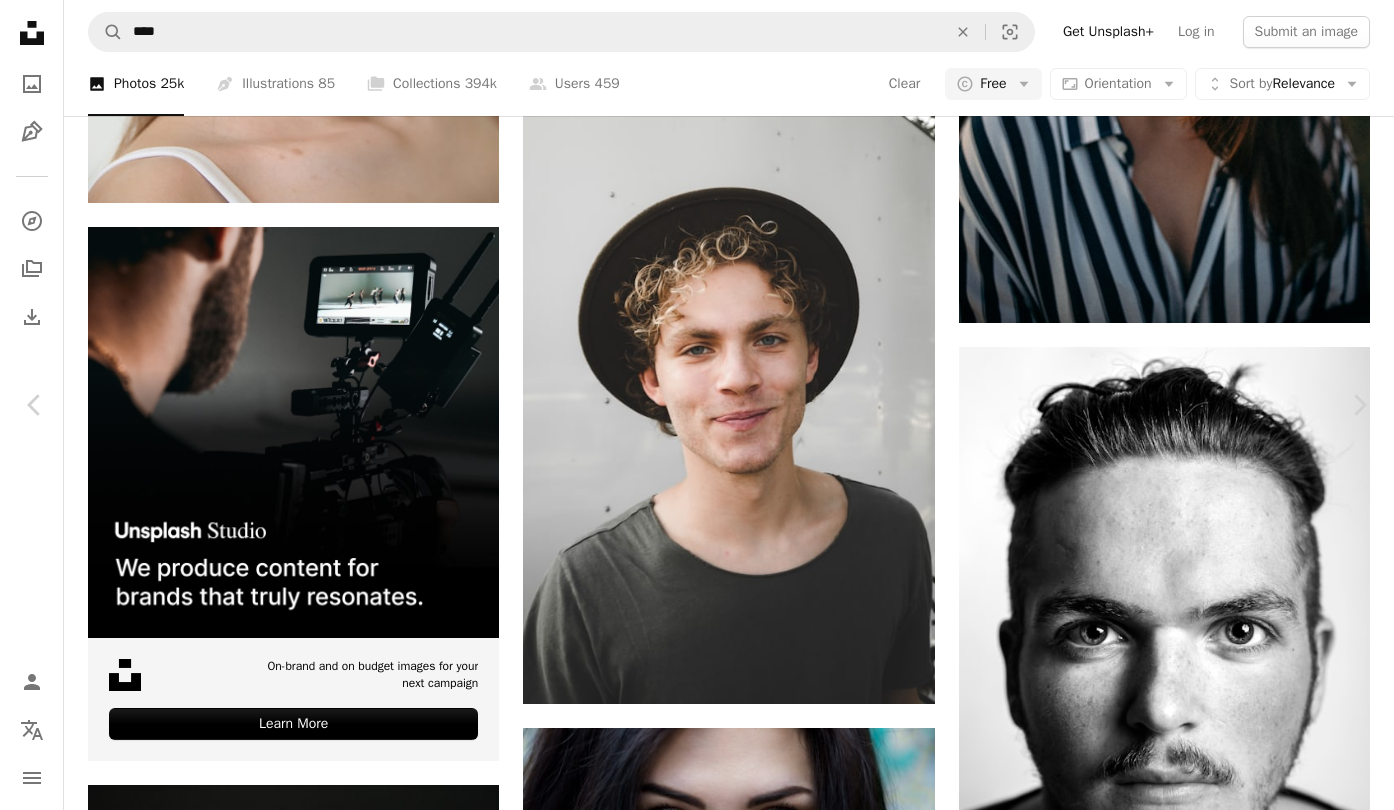 click on "Download free" at bounding box center [1195, 6640] 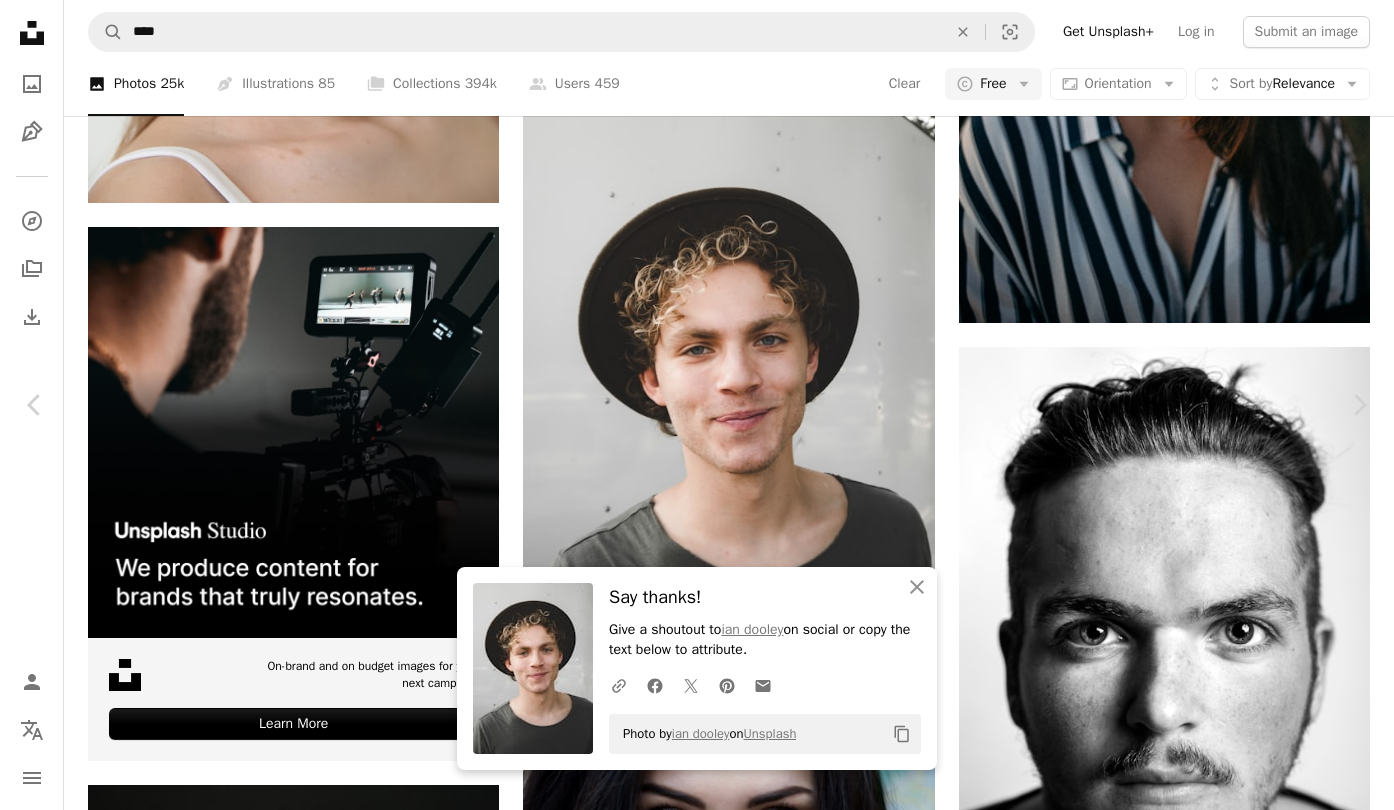 click on "Zoom in" at bounding box center (689, 6998) 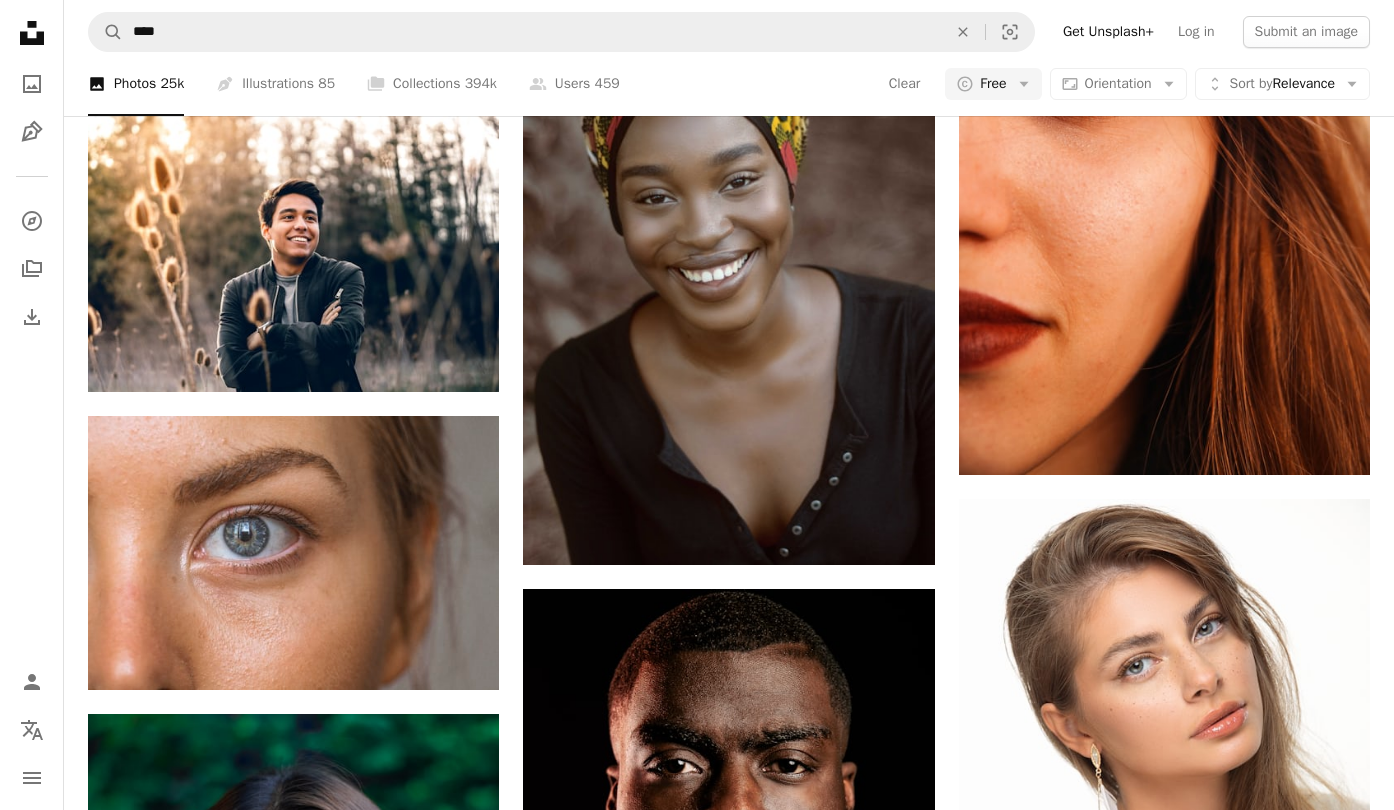 scroll, scrollTop: 20807, scrollLeft: 0, axis: vertical 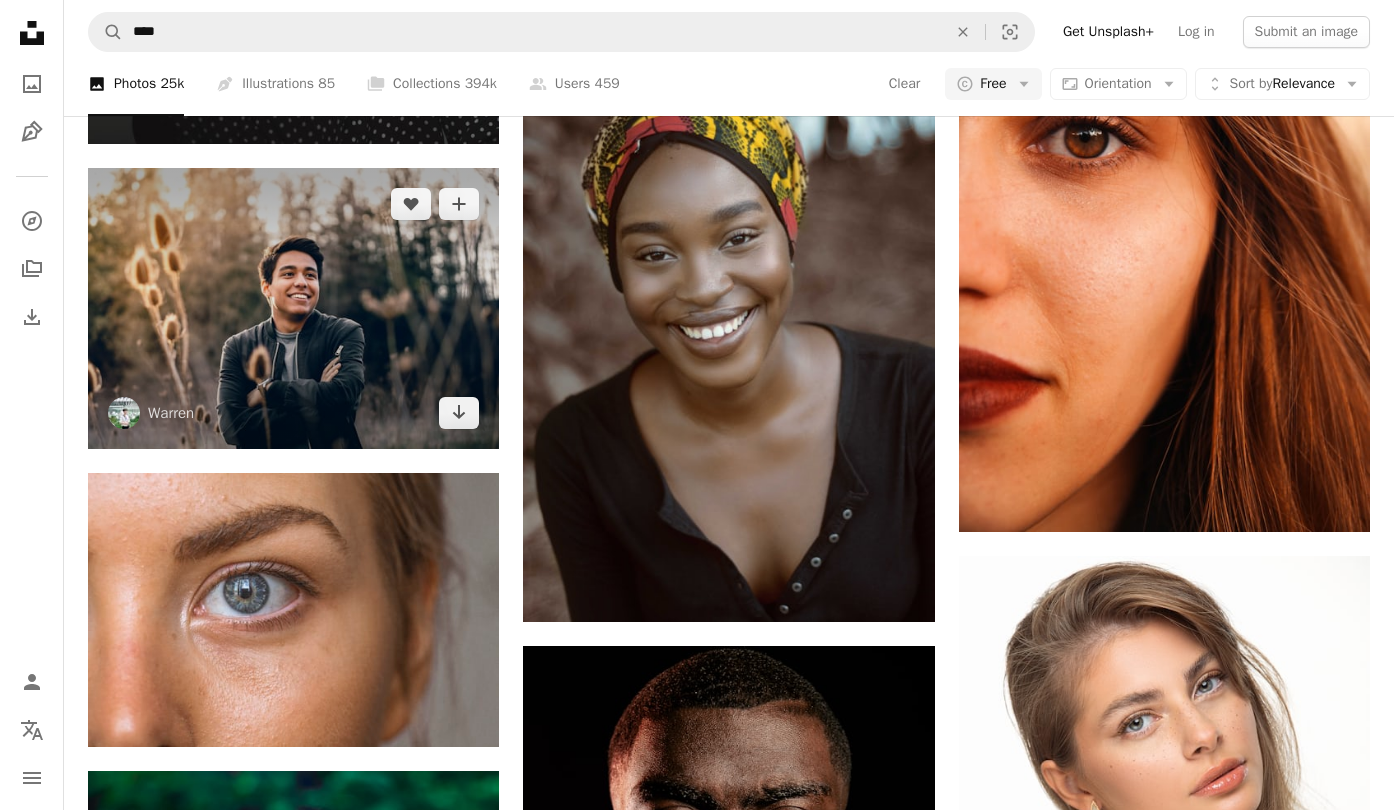 click at bounding box center (293, 308) 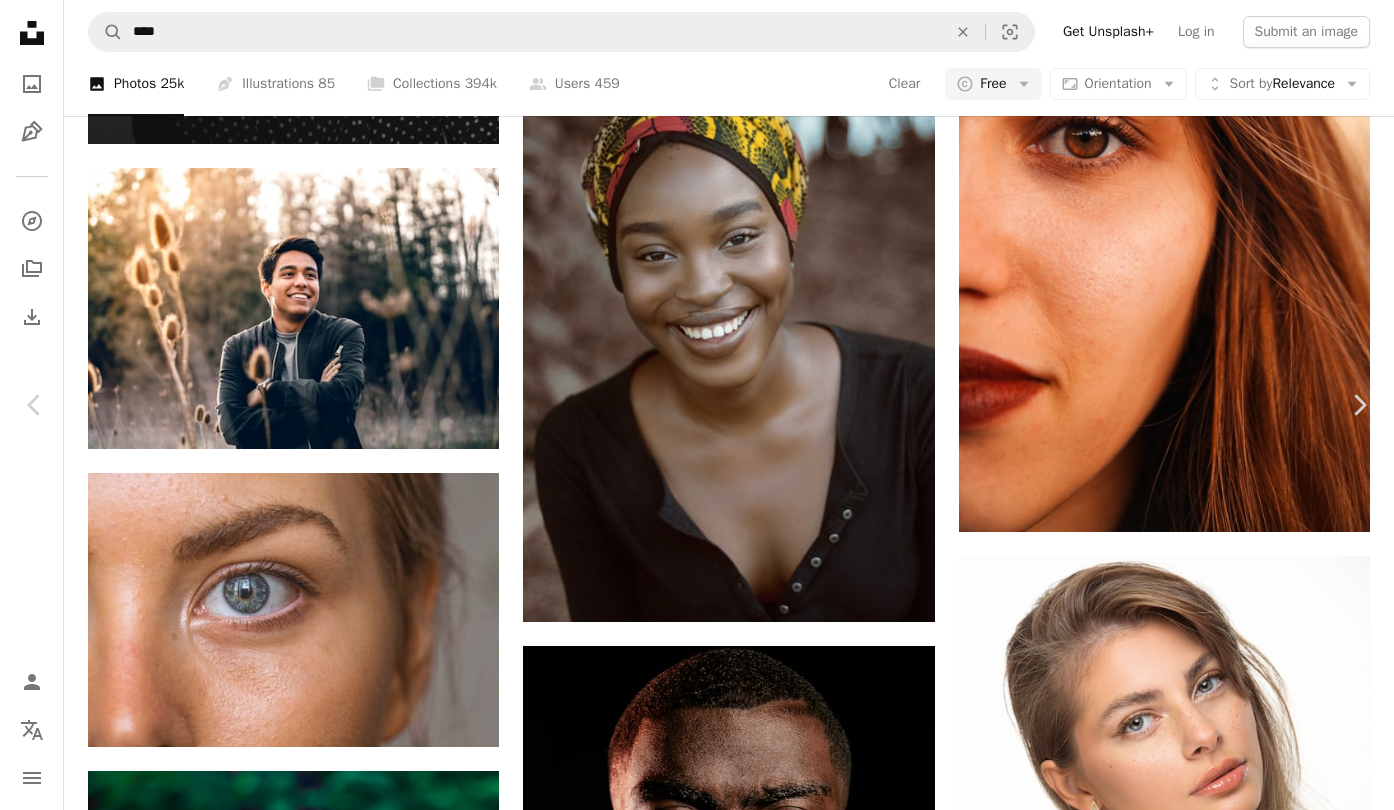click on "Download free" at bounding box center (1195, 6715) 